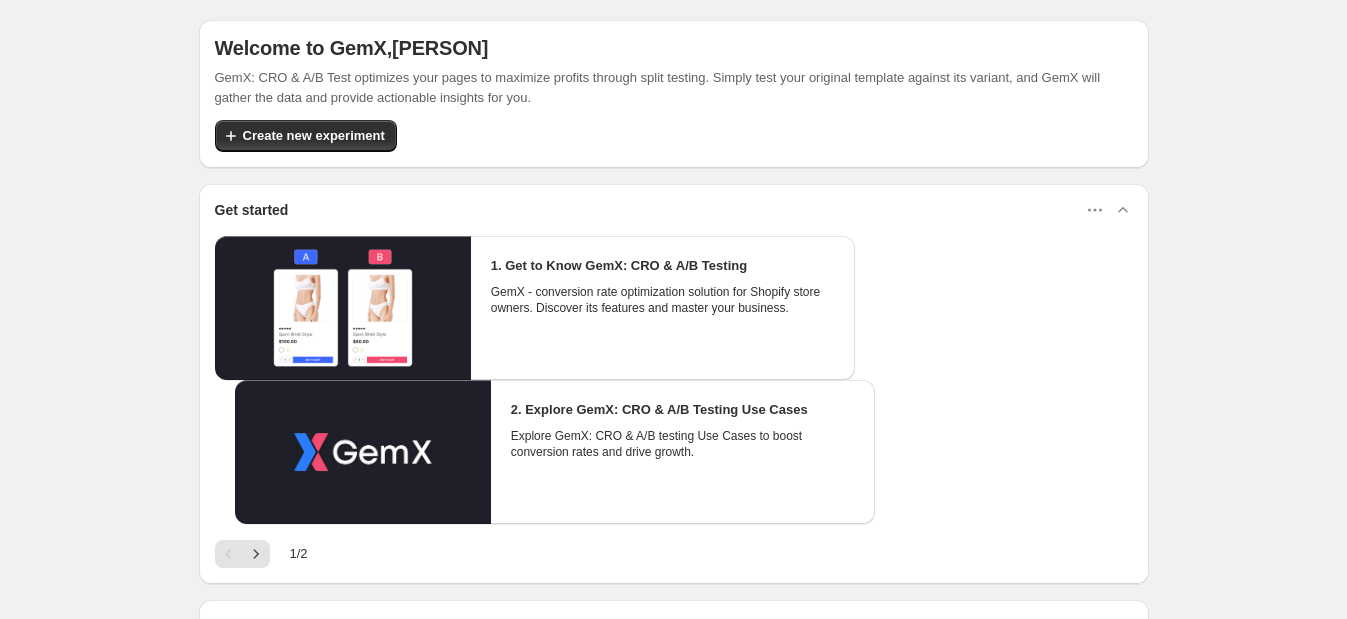 scroll, scrollTop: 0, scrollLeft: 0, axis: both 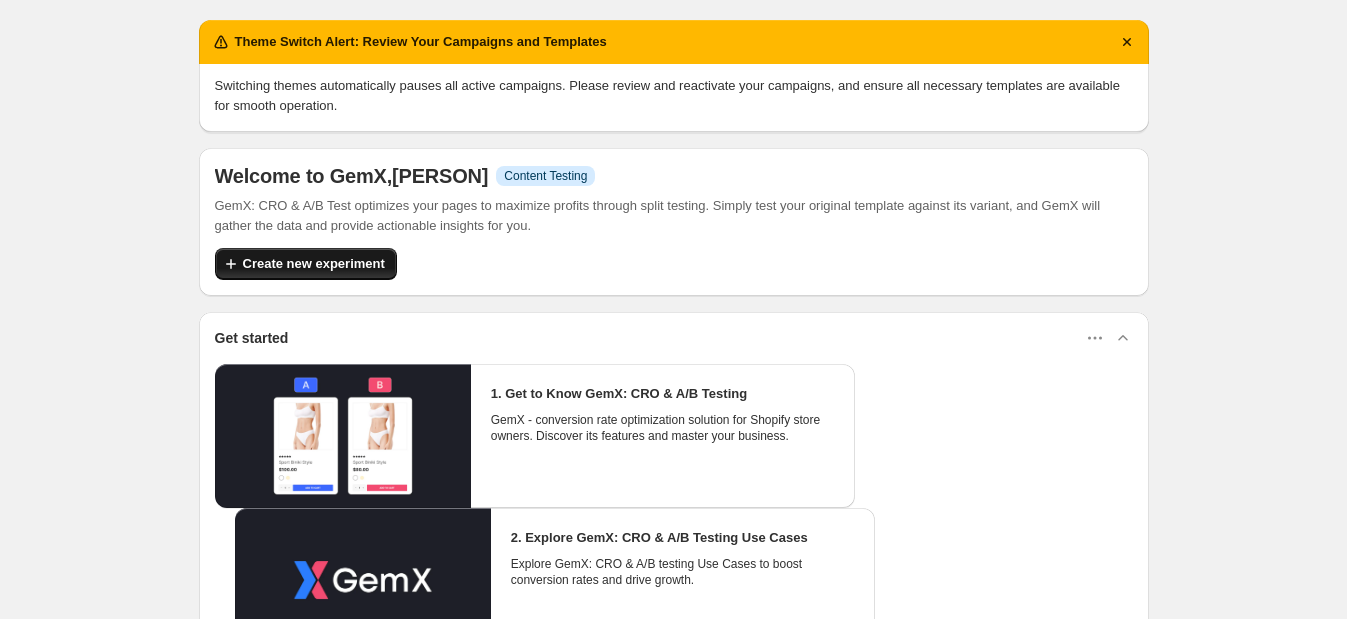 click on "Theme Switch Alert: Review Your Campaigns and Templates Switching themes automatically pauses all active campaigns. Please review and reactivate your campaigns, and ensure all necessary templates are available for smooth operation. Welcome to GemX ,  Russia Le Info Content Testing GemX: CRO & A/B Test optimizes your pages to maximize profits through split testing.
Simply test your original template against its variant, and GemX will gather the data
and provide actionable insights for you. Create new experiment Get started 1. Get to Know GemX: CRO & A/B Testing GemX - conversion rate optimization solution for Shopify store owners. Discover its features and master your business. 2. Explore GemX: CRO & A/B Testing Use Cases Explore GemX: CRO & A/B testing Use Cases to boost conversion rates and drive growth. 1 / 2 Your live experiments Template Multi-page Product price More views Template Multi-page Product price More views Test template - Jun 23, 11:14:58 Conversion Revenue Visitor A B -" at bounding box center (674, 579) 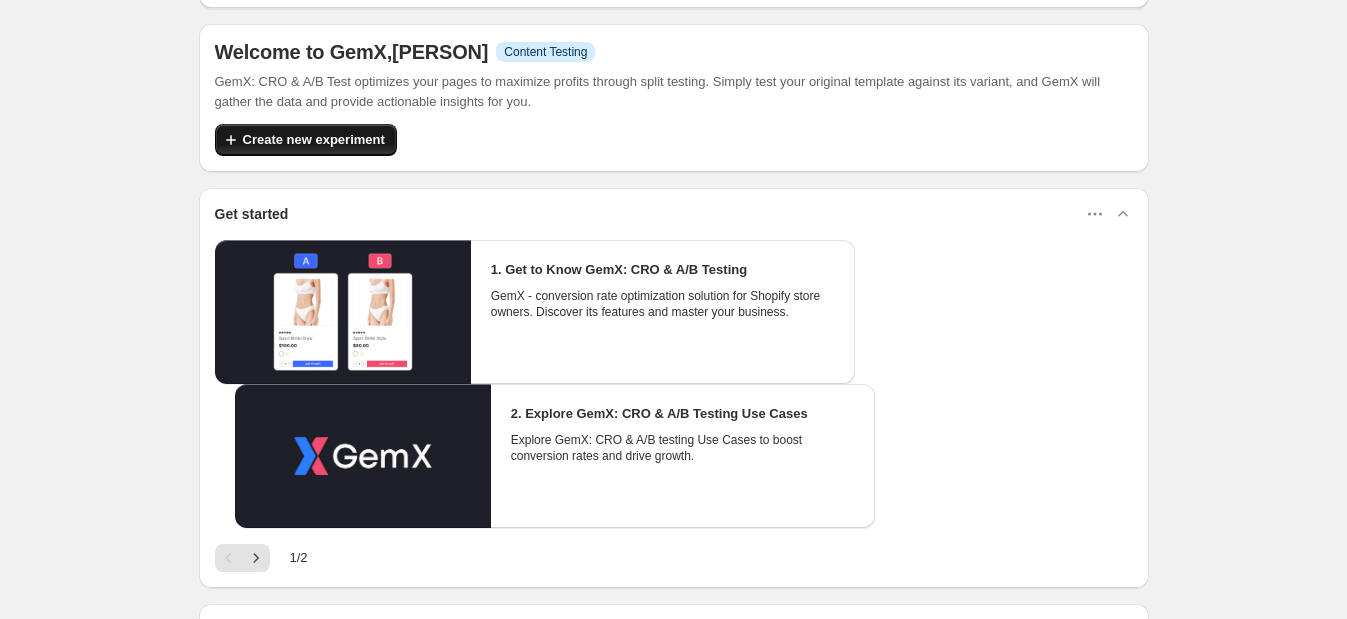 click on "Create new experiment" at bounding box center [314, 140] 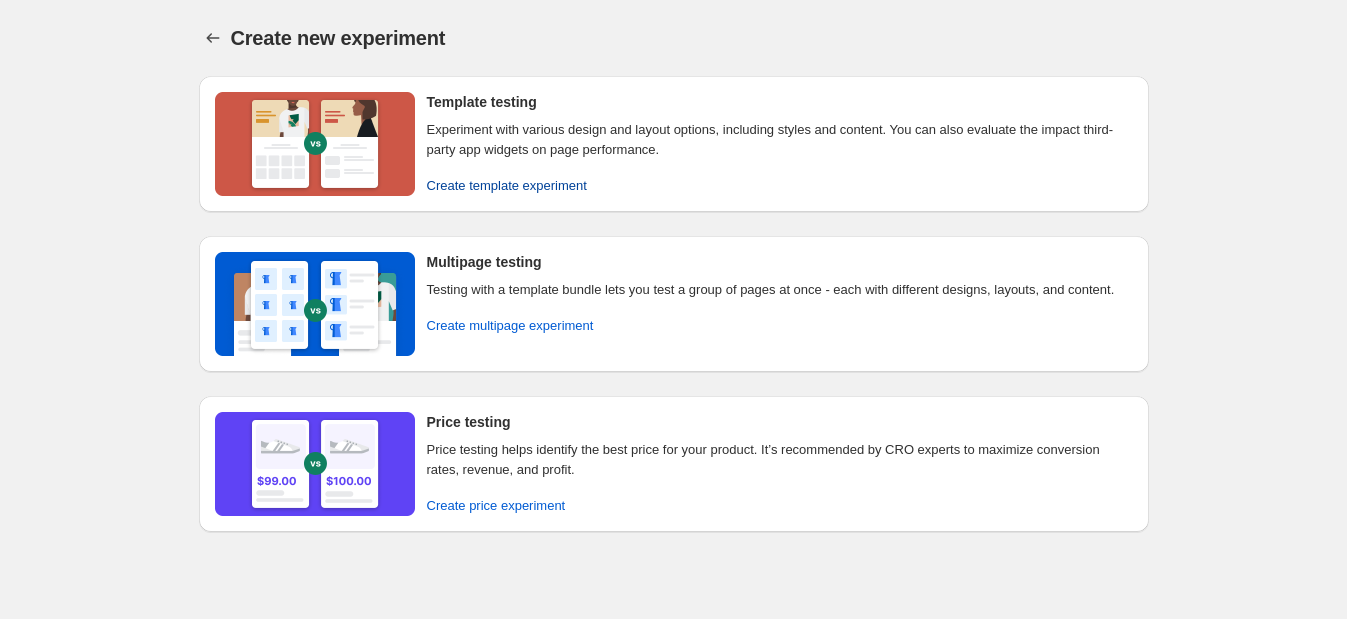 click on "Create template experiment" at bounding box center [507, 186] 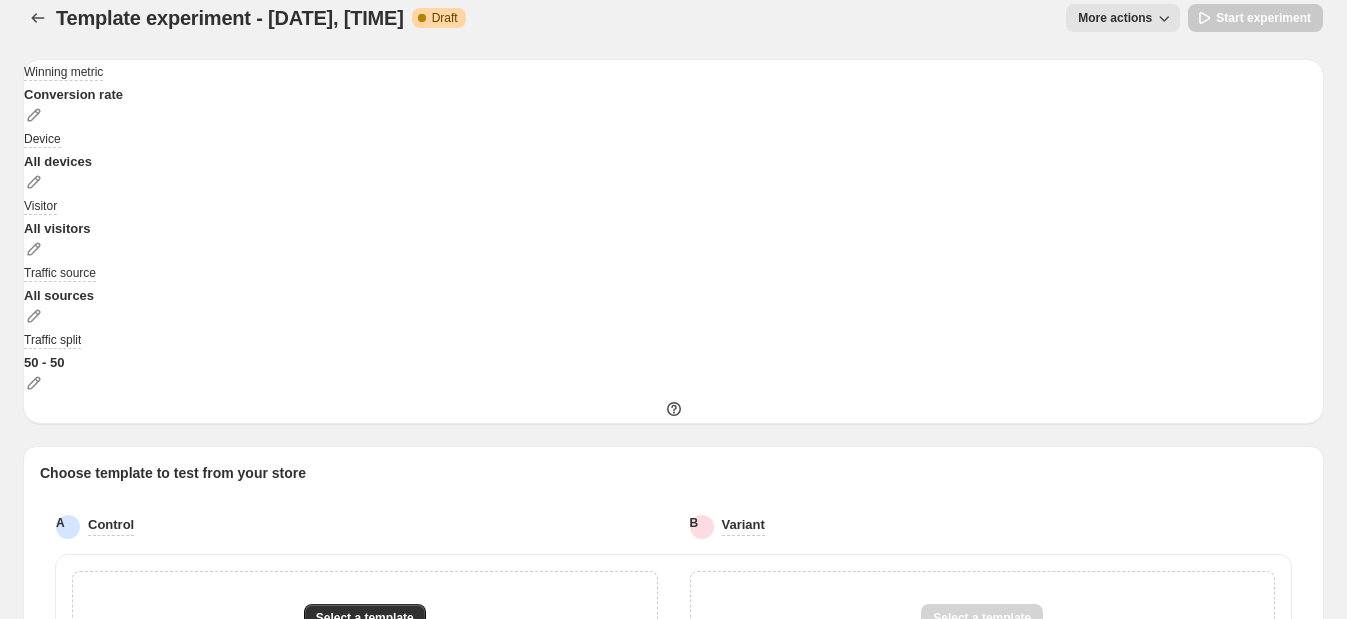 scroll, scrollTop: 0, scrollLeft: 0, axis: both 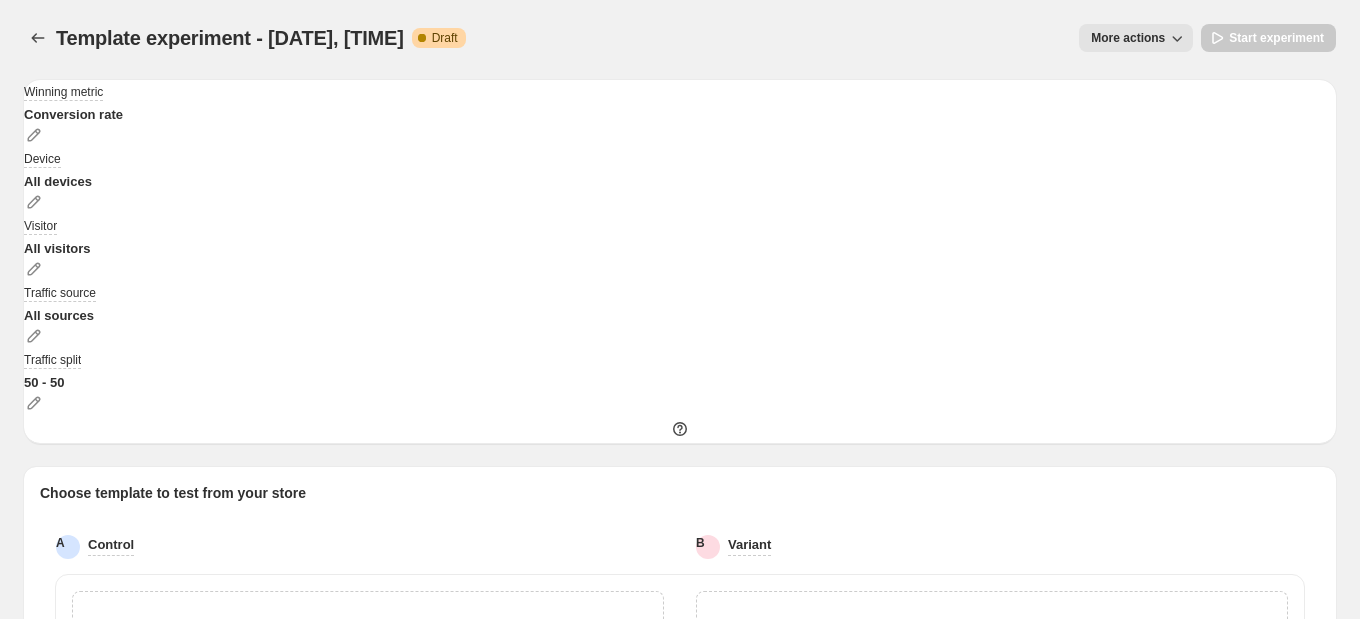 click on "Select a template" at bounding box center [368, 638] 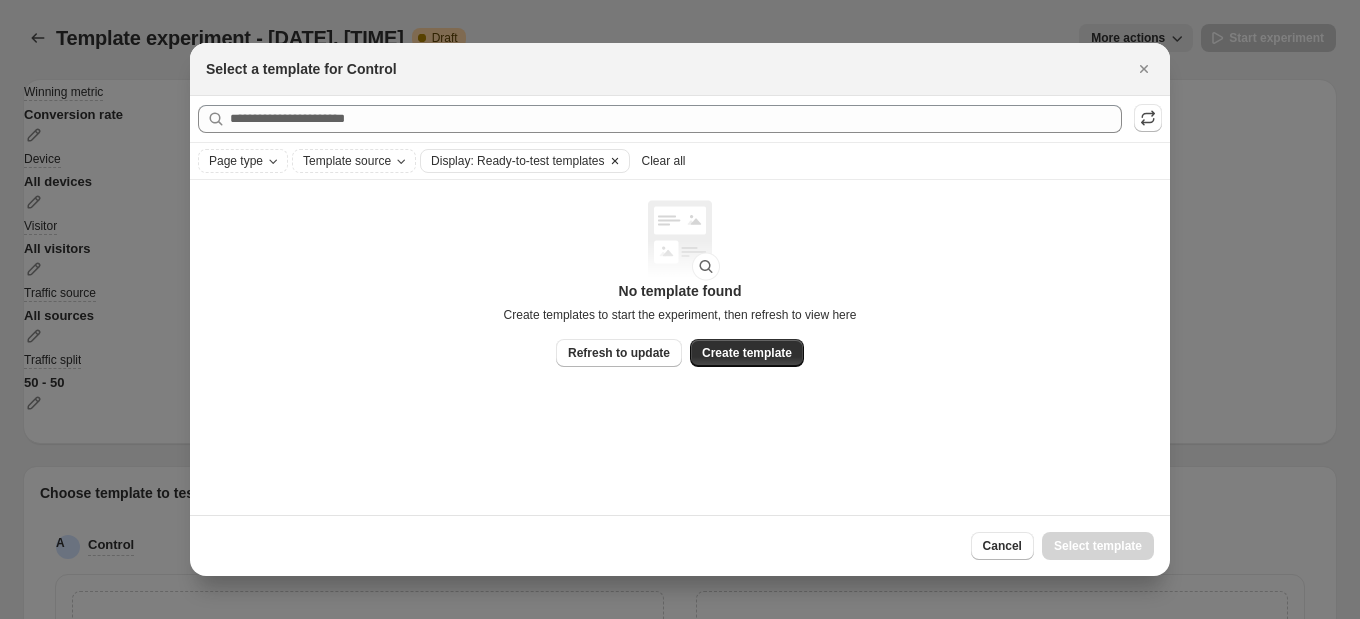 click at bounding box center [614, 161] 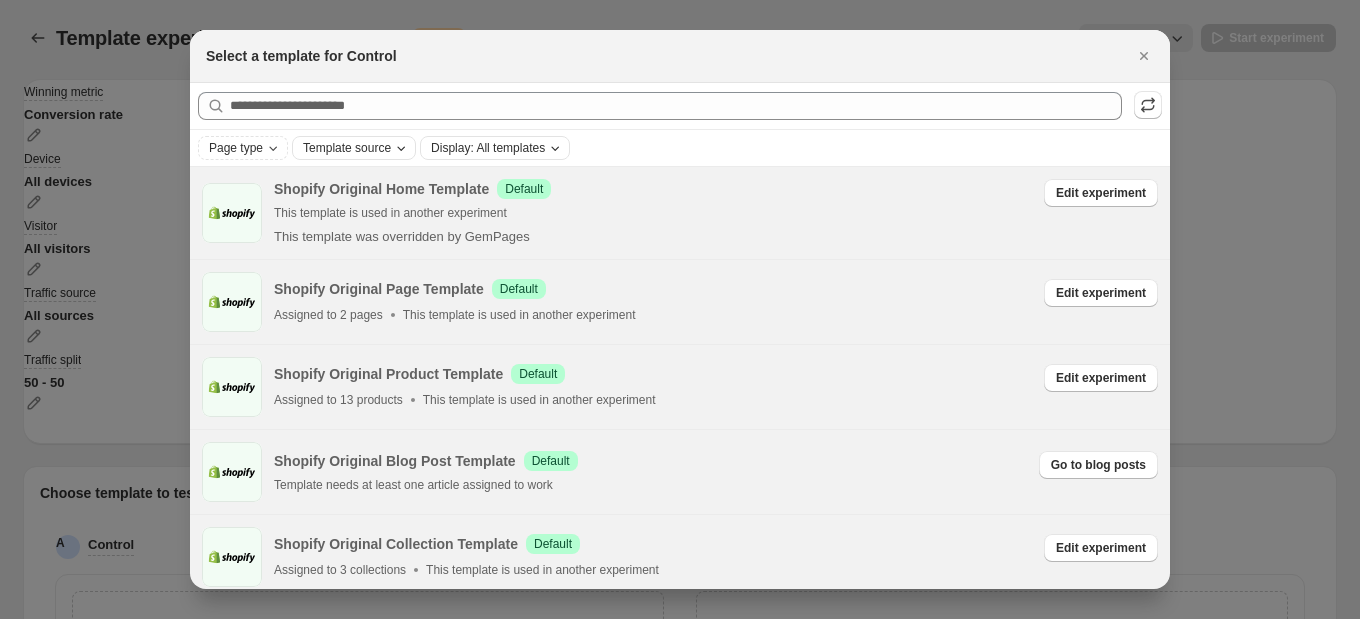 click on "Template source" at bounding box center [347, 148] 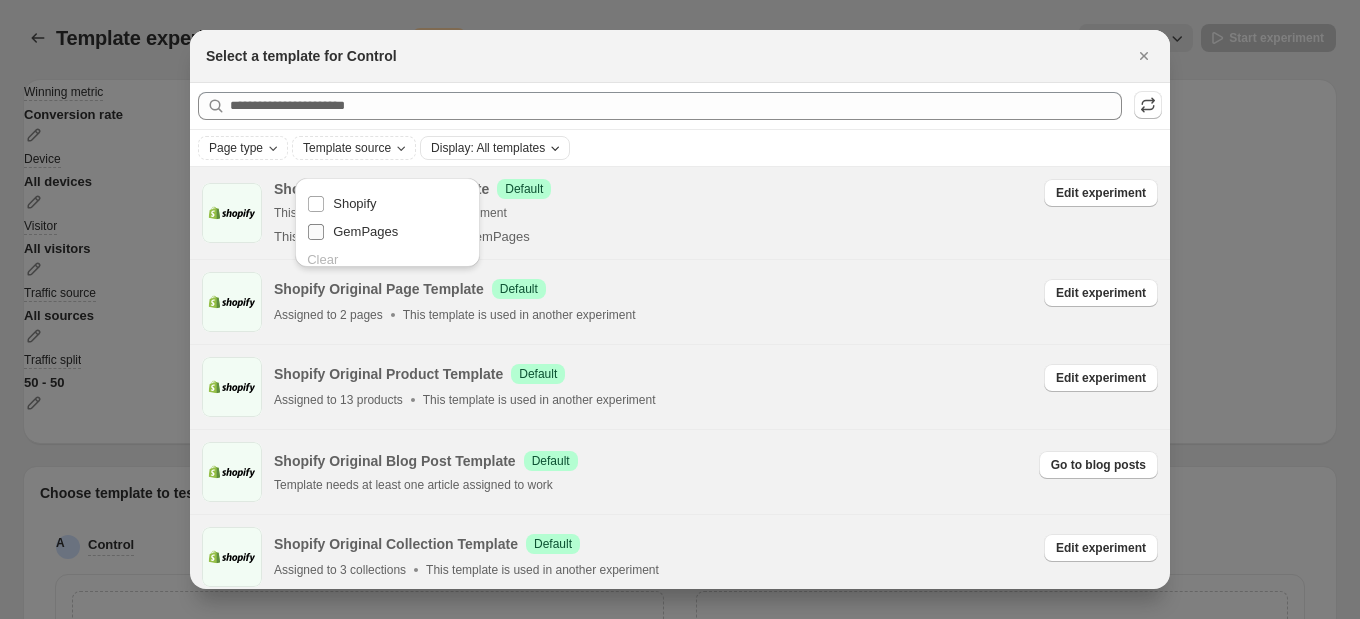 click on "GemPages" at bounding box center [365, 231] 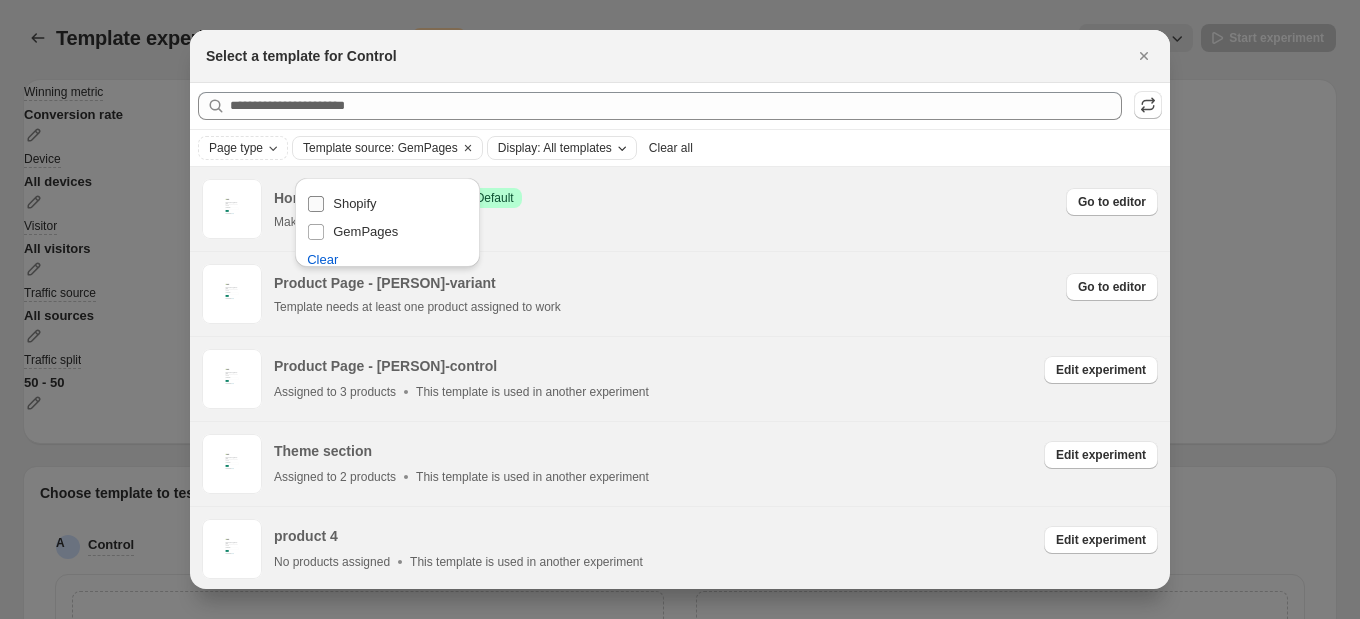 click on "Shopify" at bounding box center [354, 204] 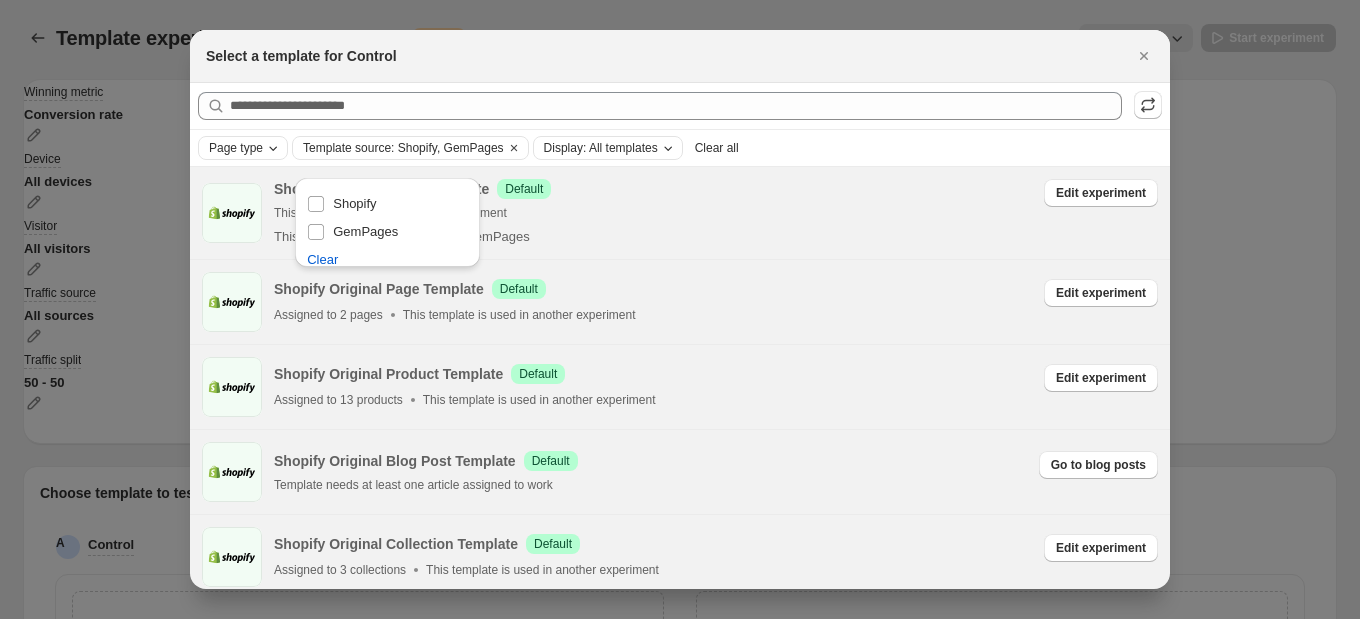 click on "Page type" at bounding box center (236, 148) 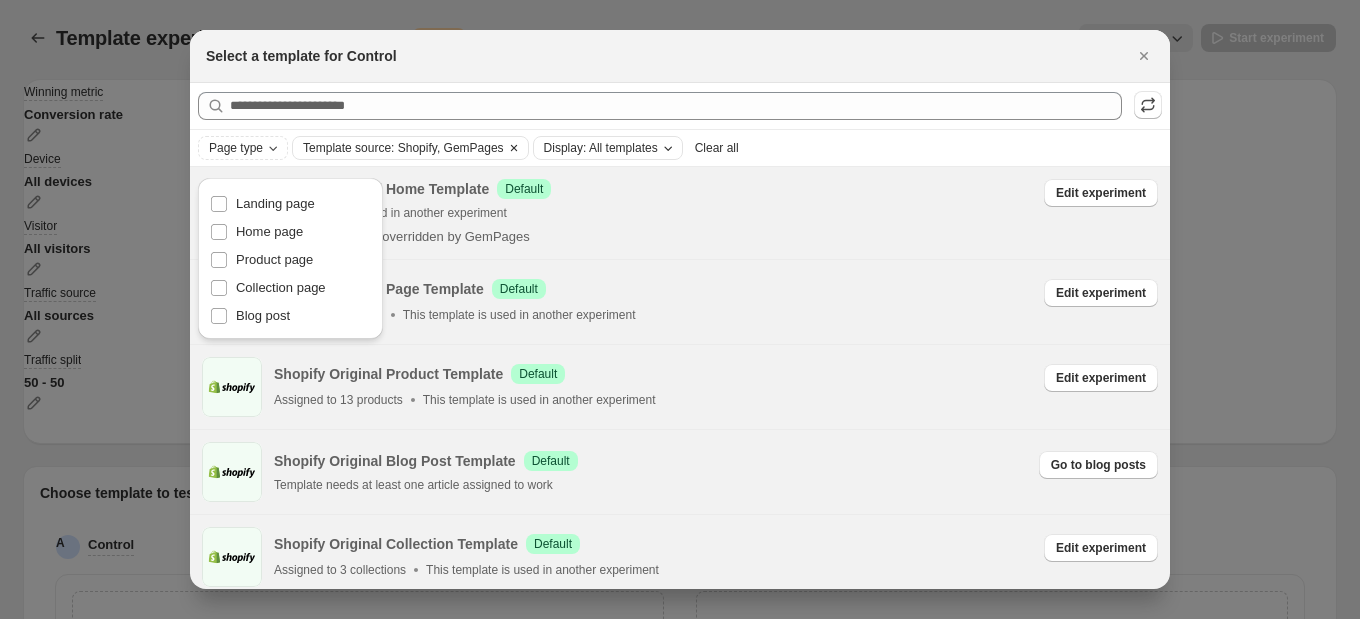 click on "Template source: Shopify, GemPages" at bounding box center (403, 148) 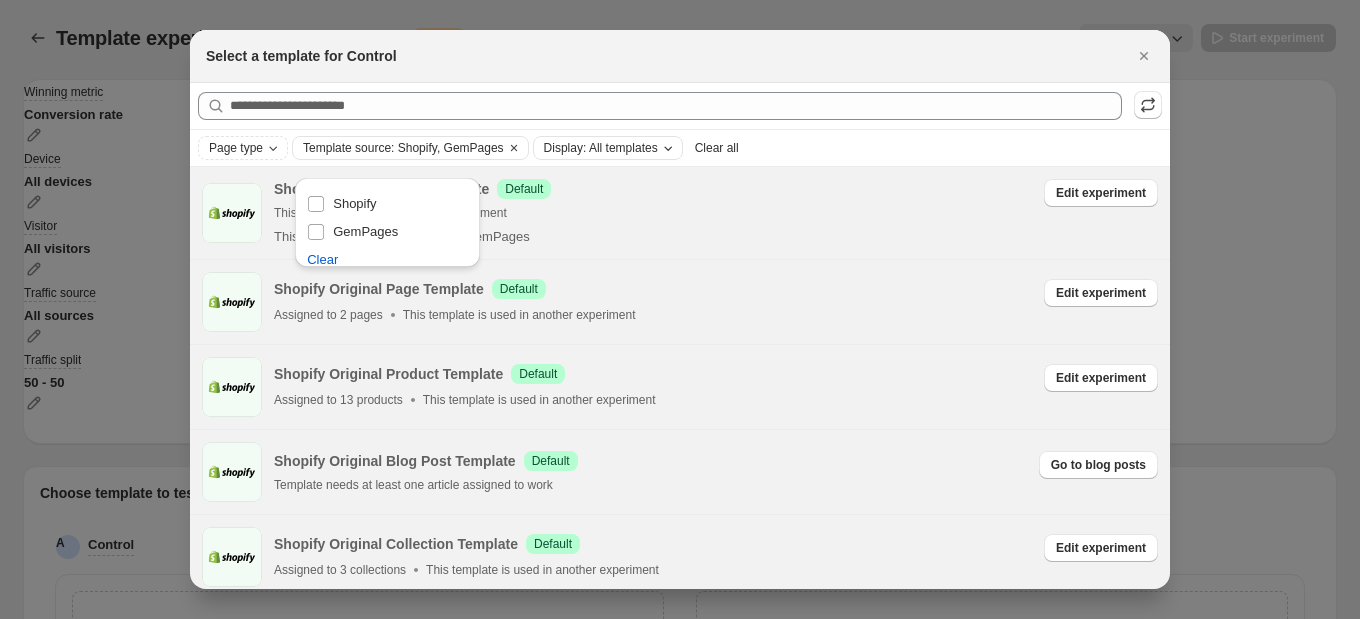 click on "This template was overridden by GemPages" at bounding box center (656, 237) 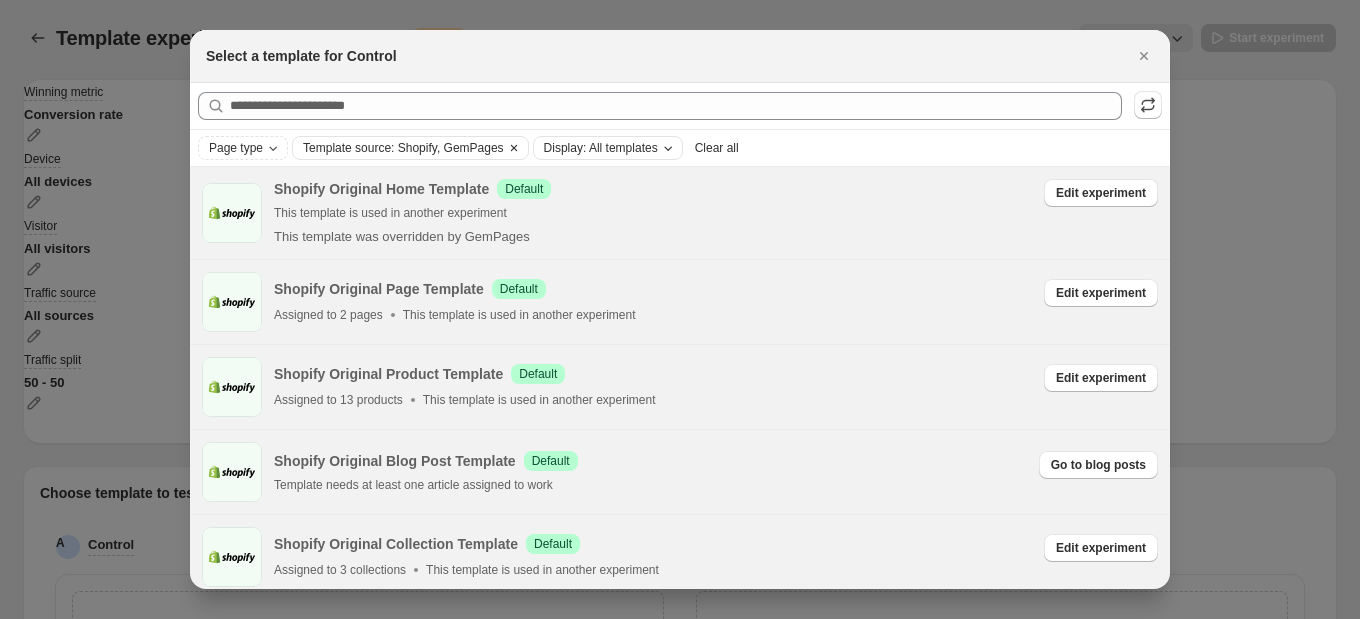 click on "Template source: Shopify, GemPages" at bounding box center (403, 148) 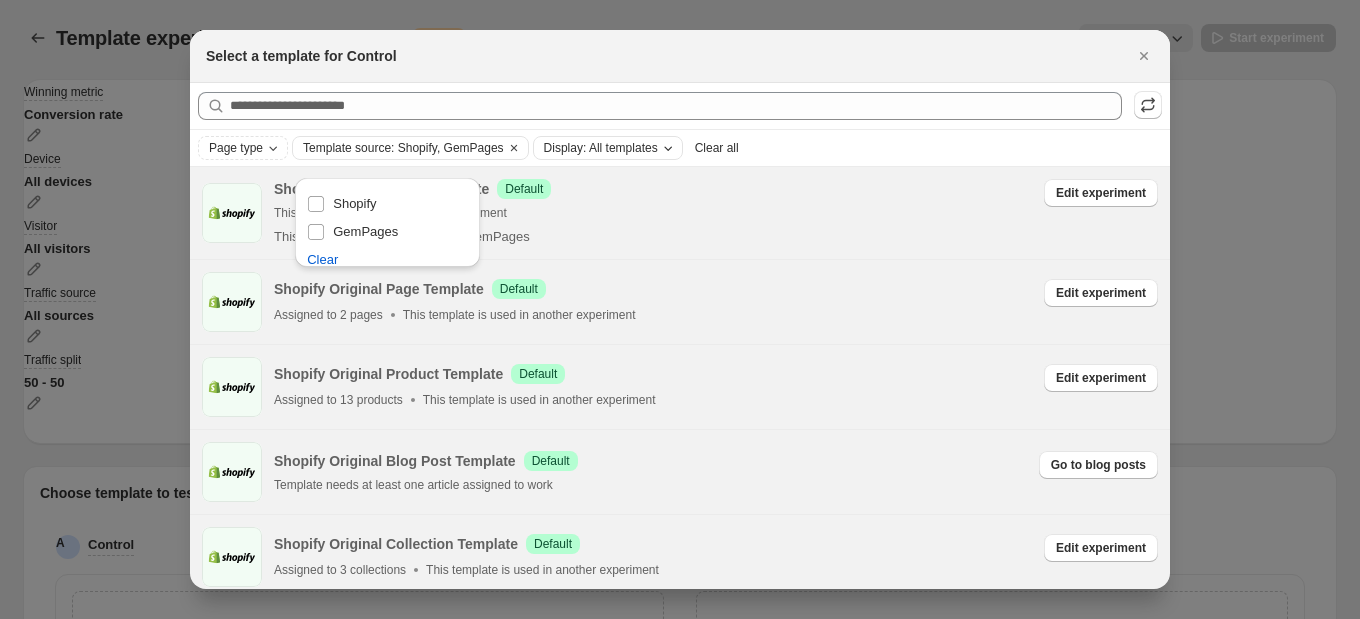 click on "Display: All templates" at bounding box center (608, 148) 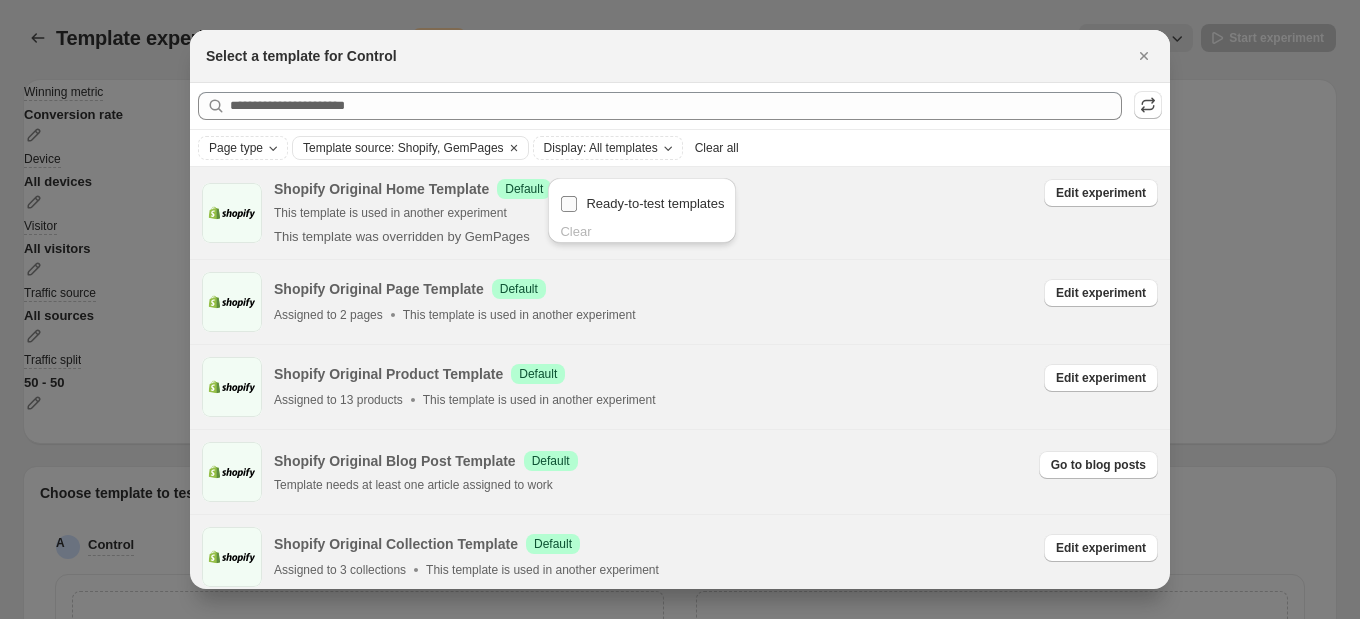 click on "Ready-to-test templates" at bounding box center (655, 203) 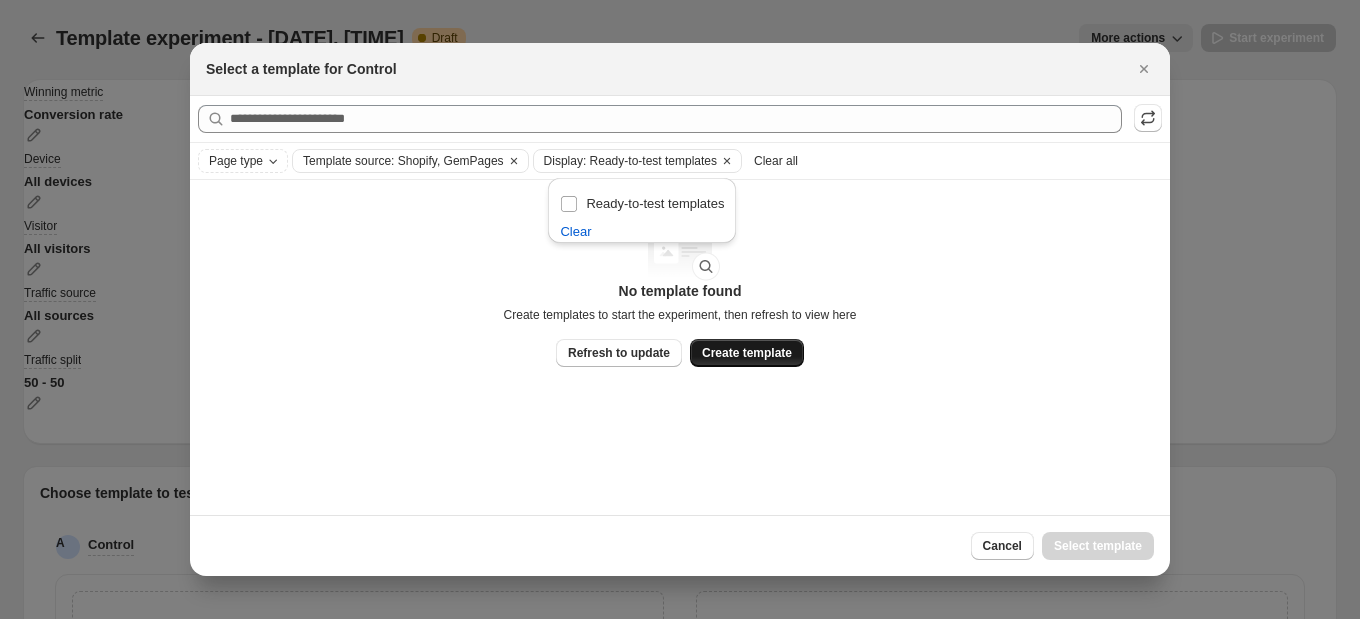 click on "Create template" at bounding box center (747, 353) 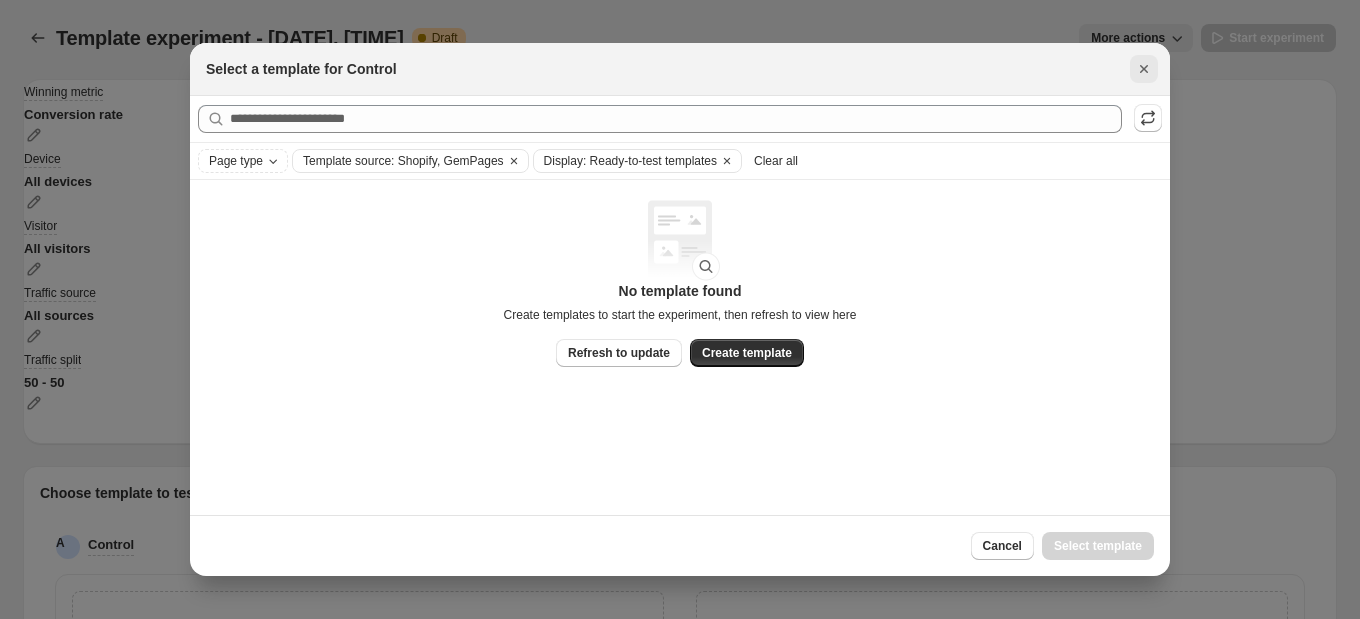 click at bounding box center [1144, 69] 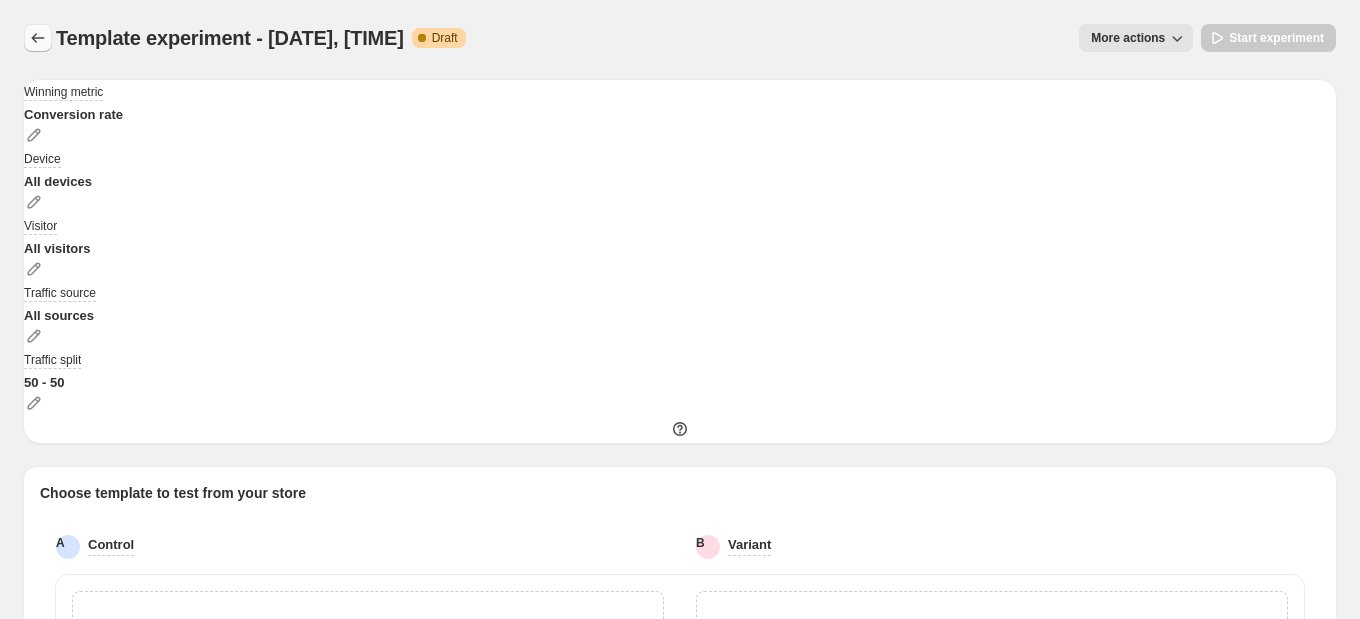 click at bounding box center [38, 38] 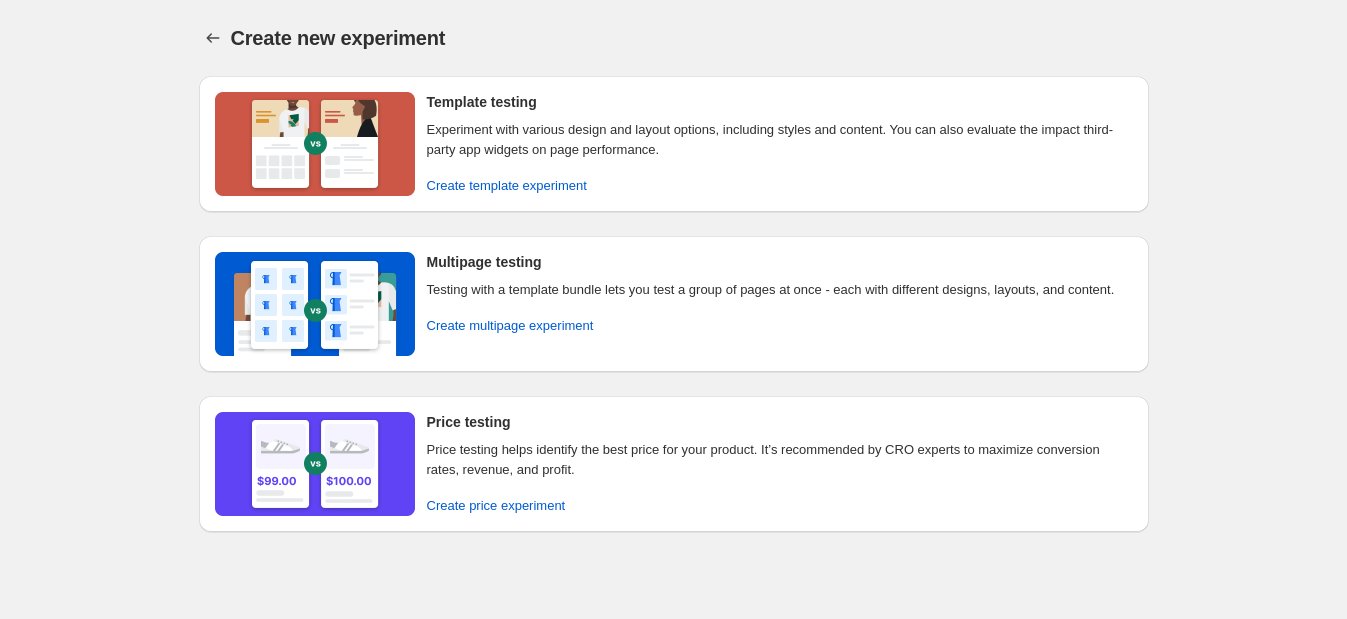 scroll, scrollTop: 20, scrollLeft: 0, axis: vertical 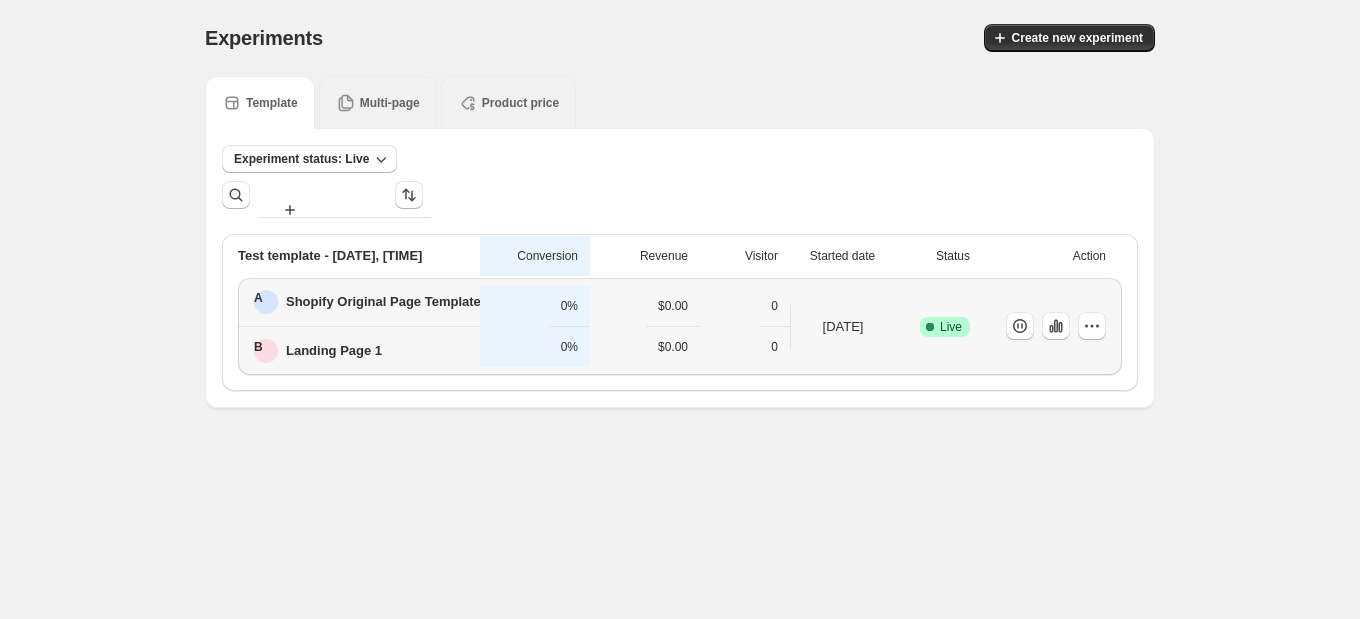 click on "Shopify Original Page Template" at bounding box center [383, 302] 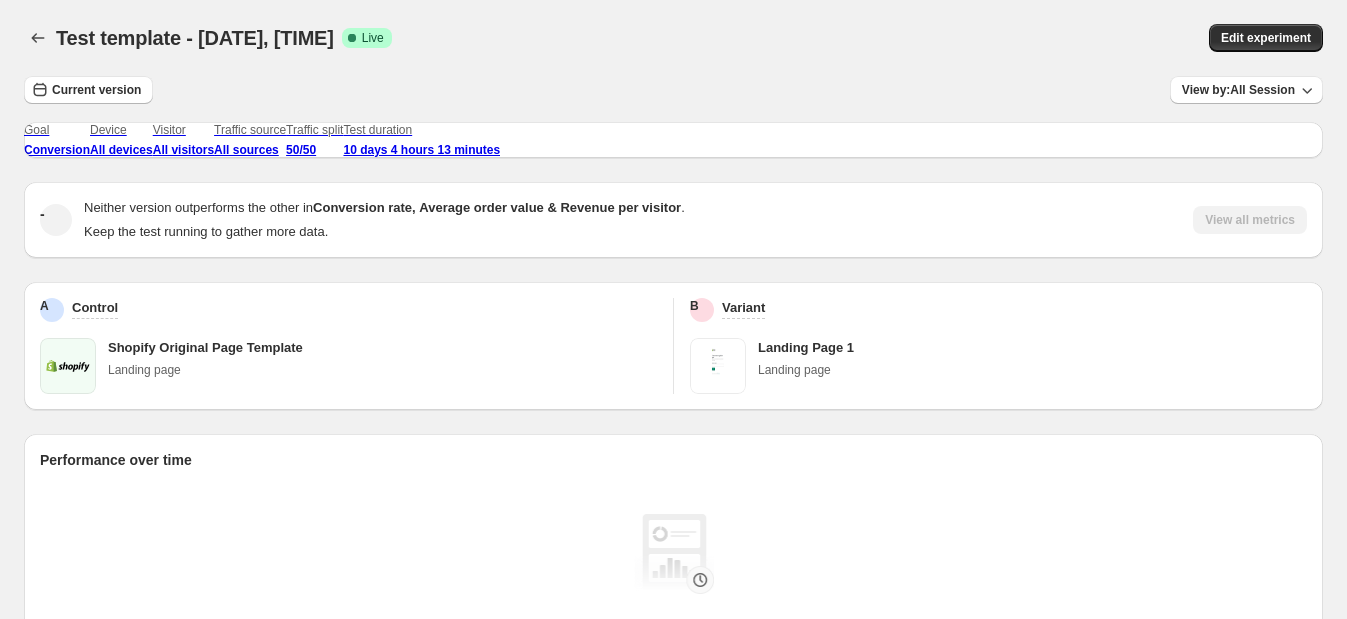click on "Shopify Original Page Template" at bounding box center (382, 348) 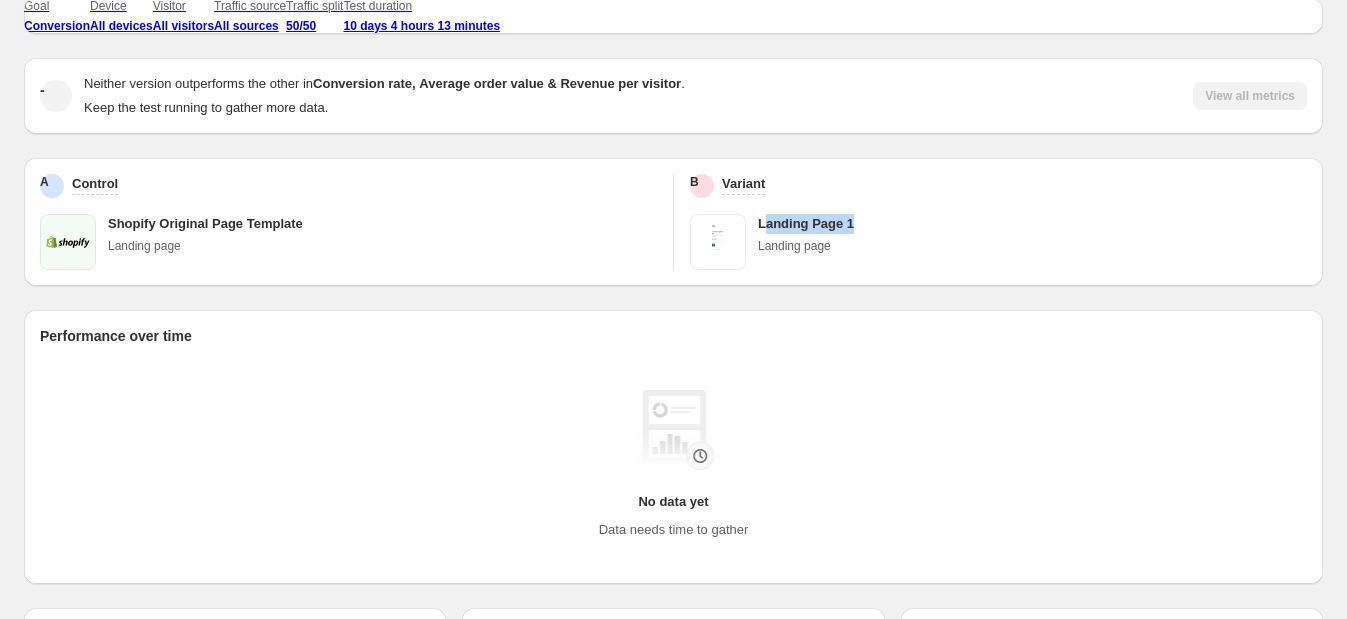 drag, startPoint x: 769, startPoint y: 259, endPoint x: 876, endPoint y: 259, distance: 107 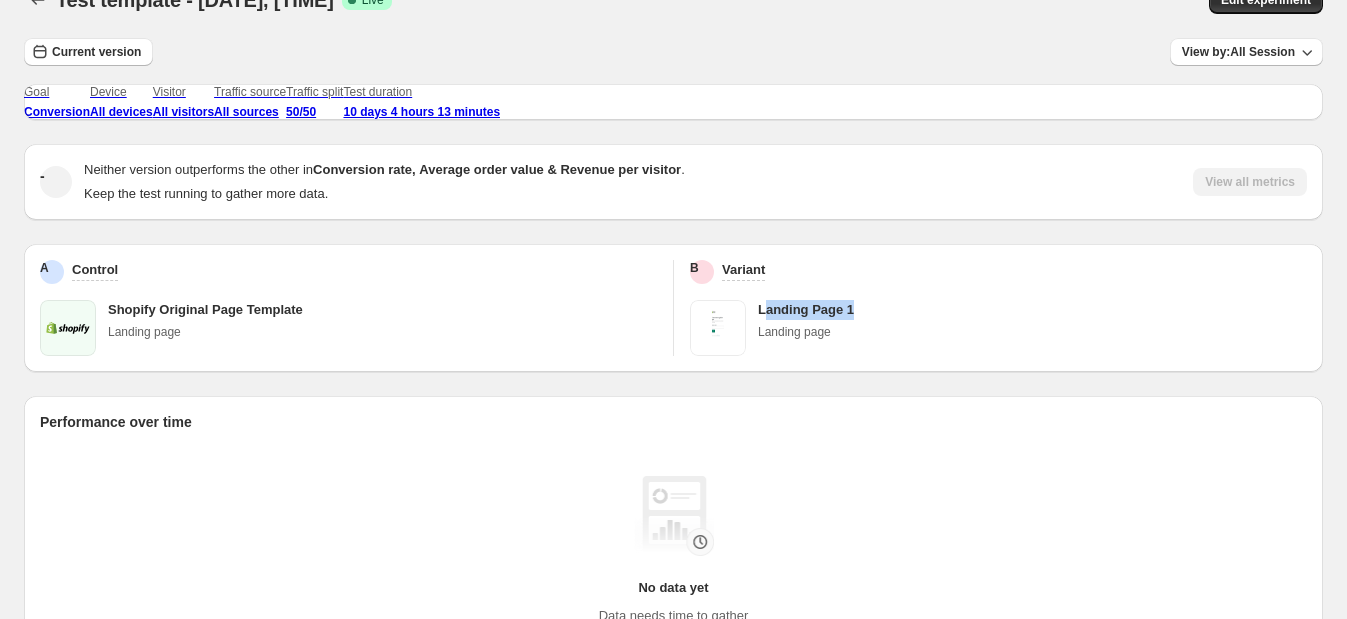 scroll, scrollTop: 0, scrollLeft: 0, axis: both 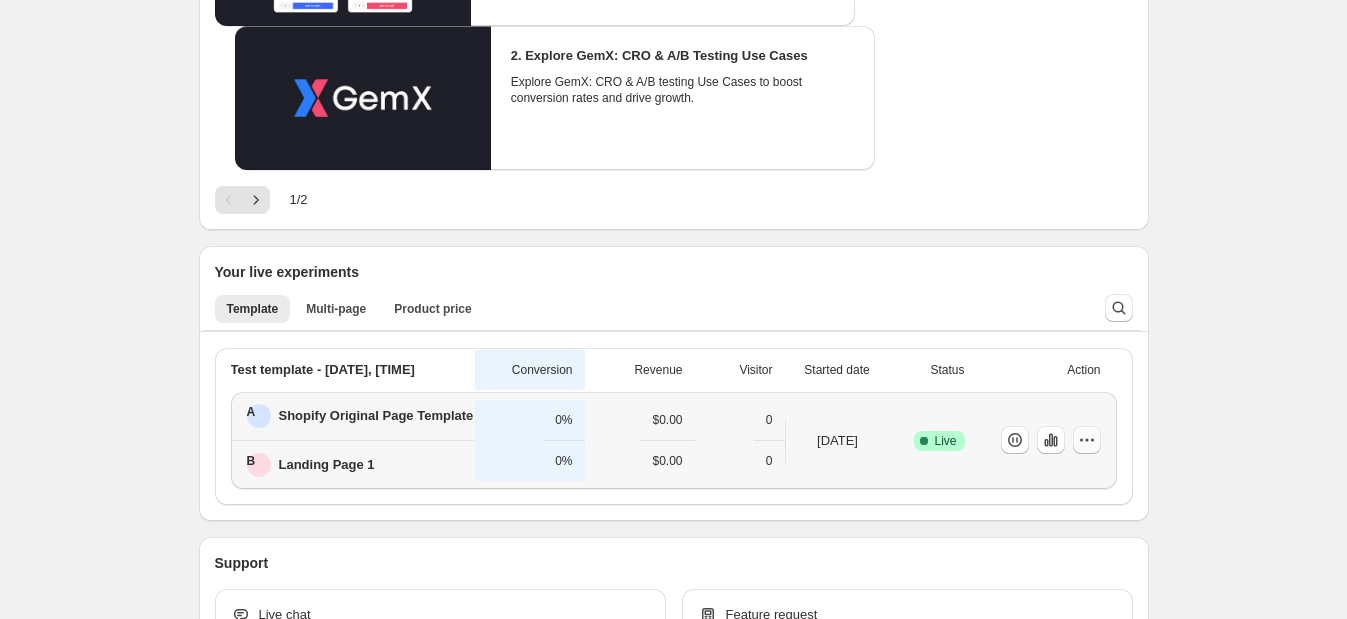 click at bounding box center [1087, 440] 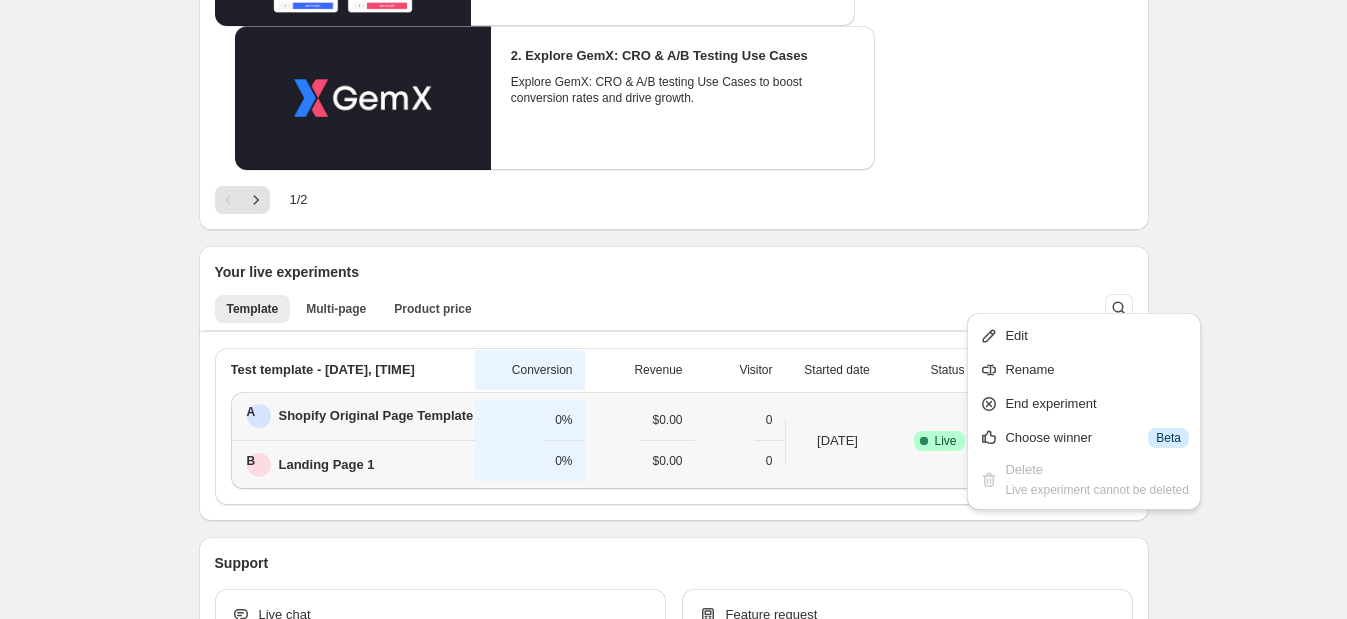 click at bounding box center [1087, 440] 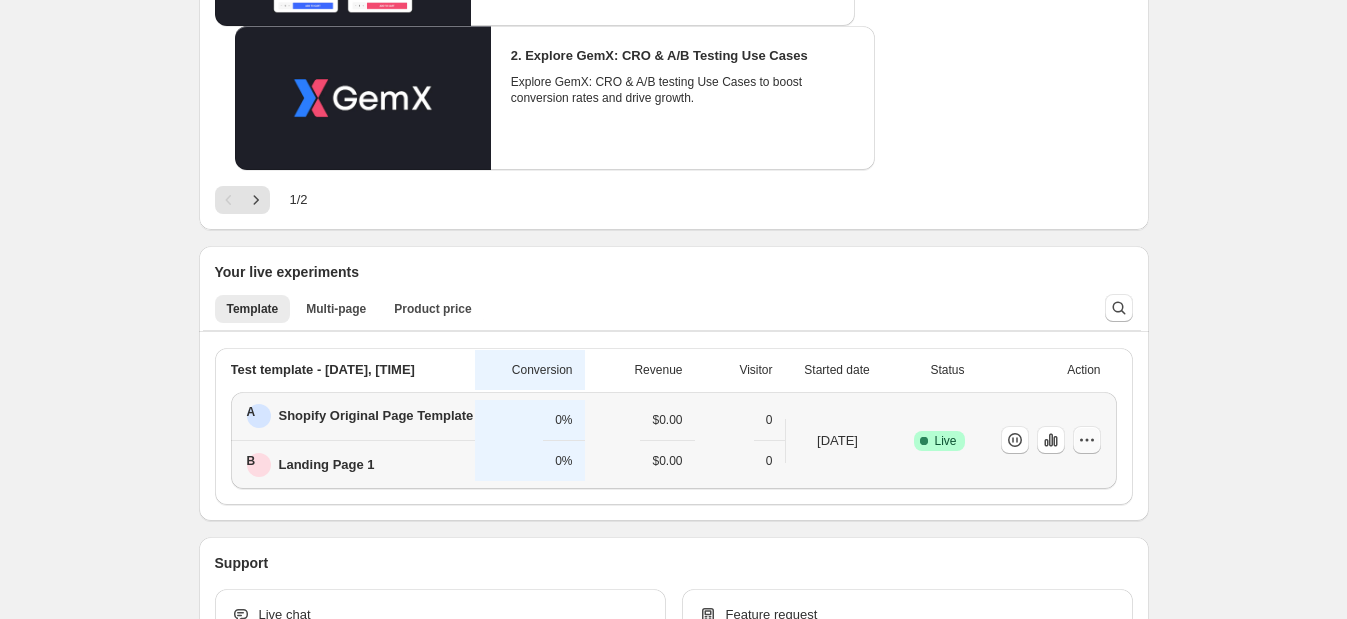 click at bounding box center (1087, 440) 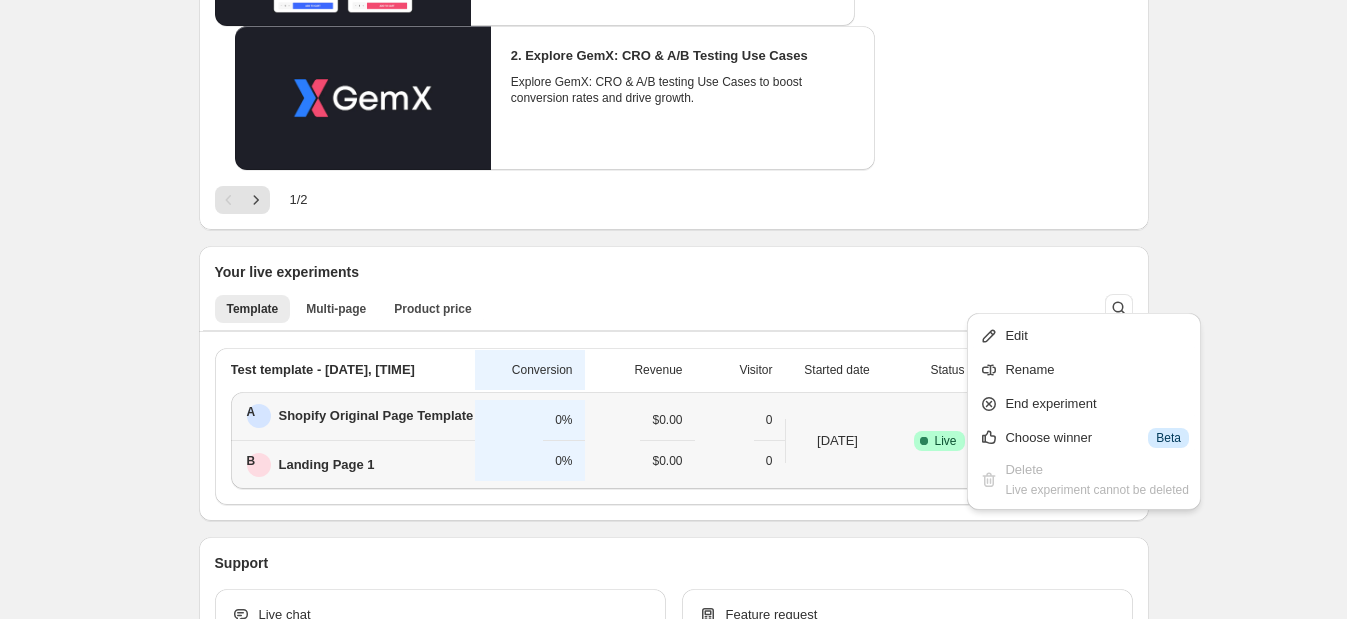 click on "Shopify Original Page Template" at bounding box center (376, 416) 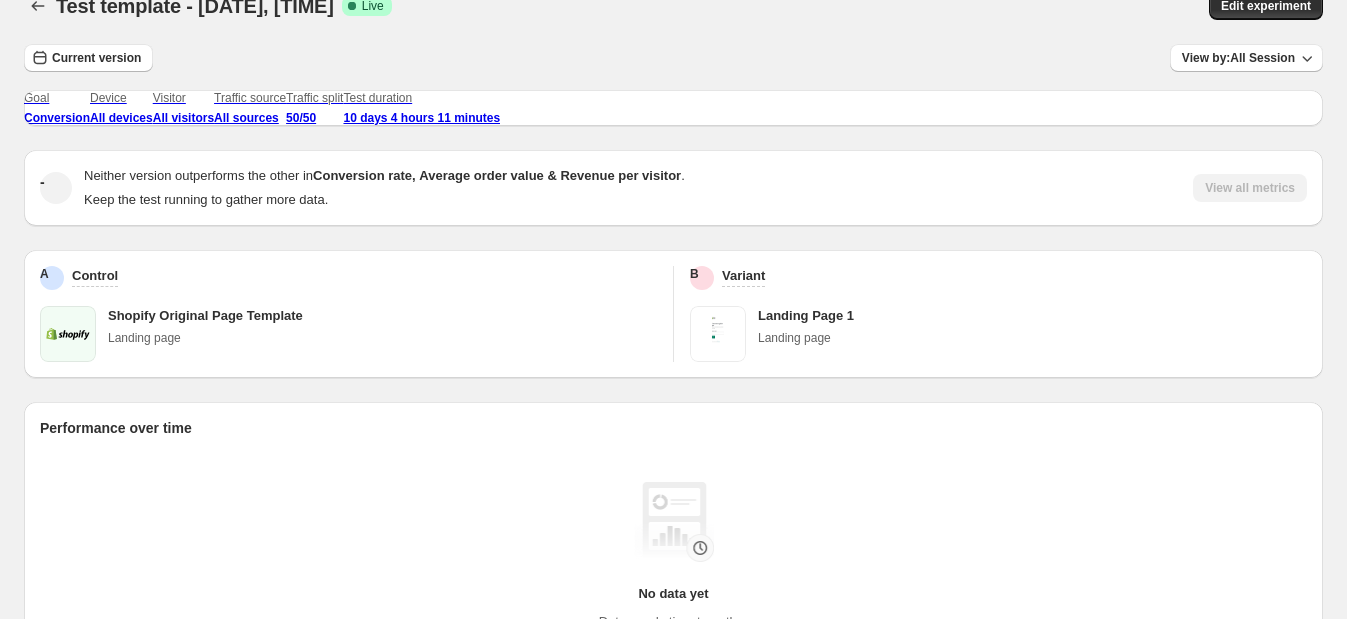 scroll, scrollTop: 0, scrollLeft: 0, axis: both 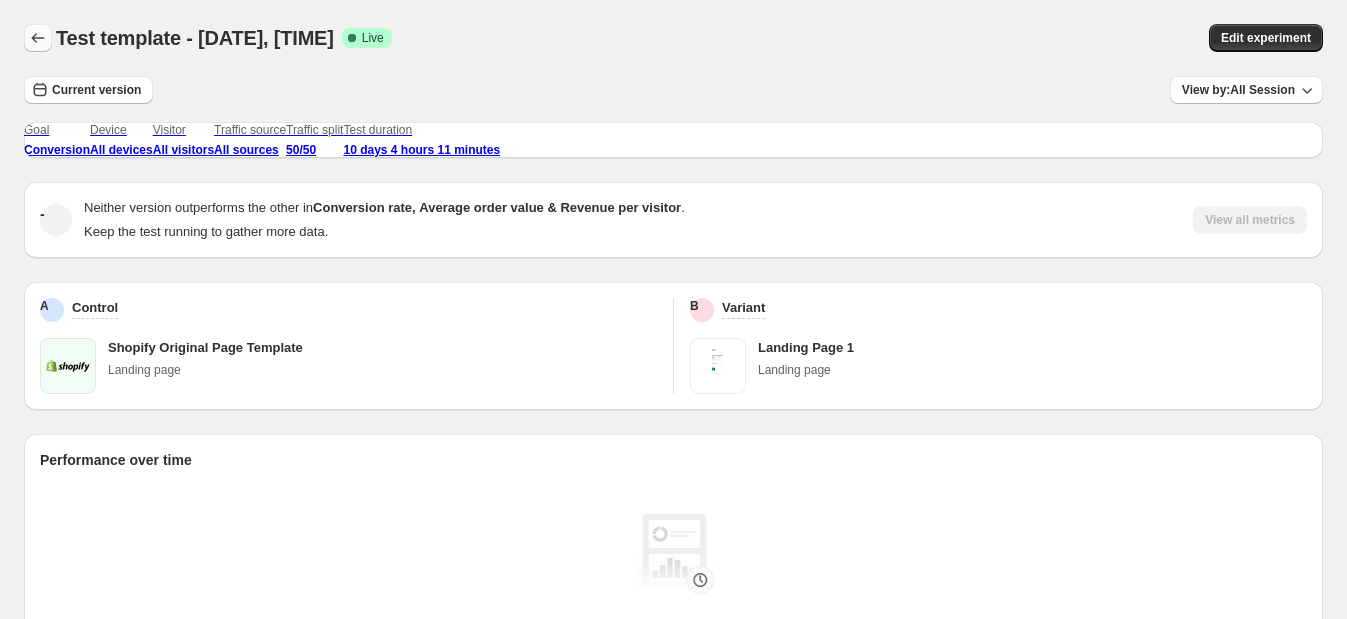 click at bounding box center (38, 38) 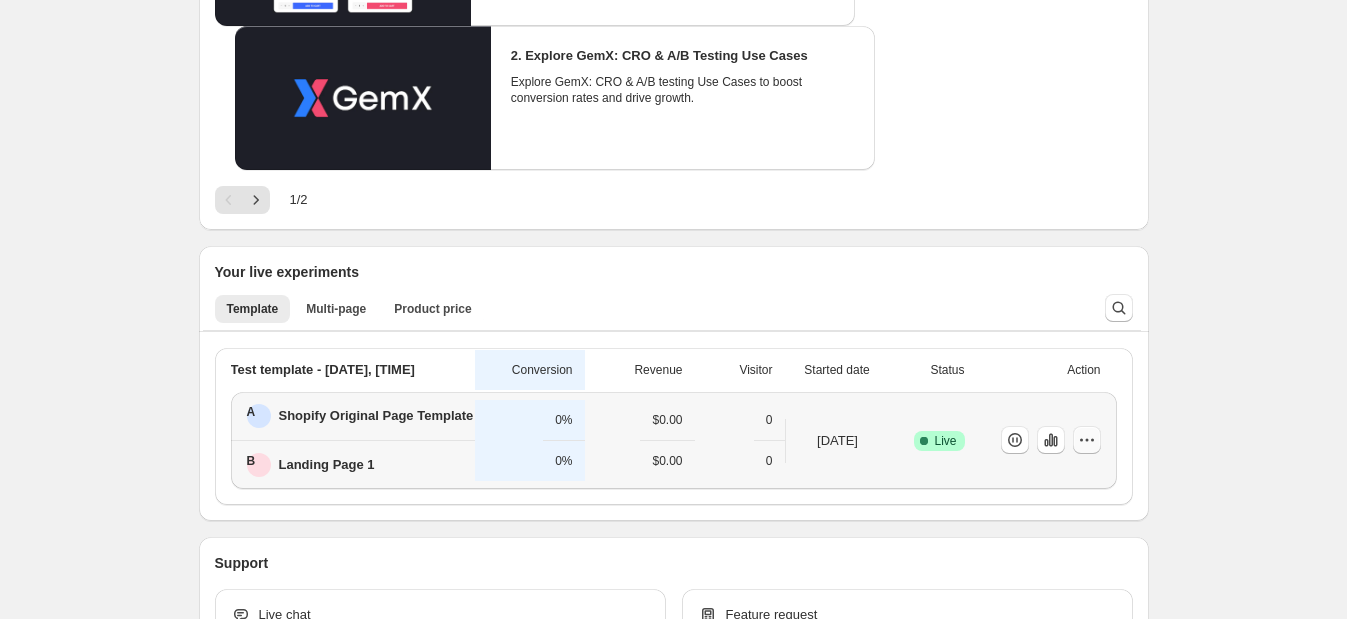 click at bounding box center (1087, 440) 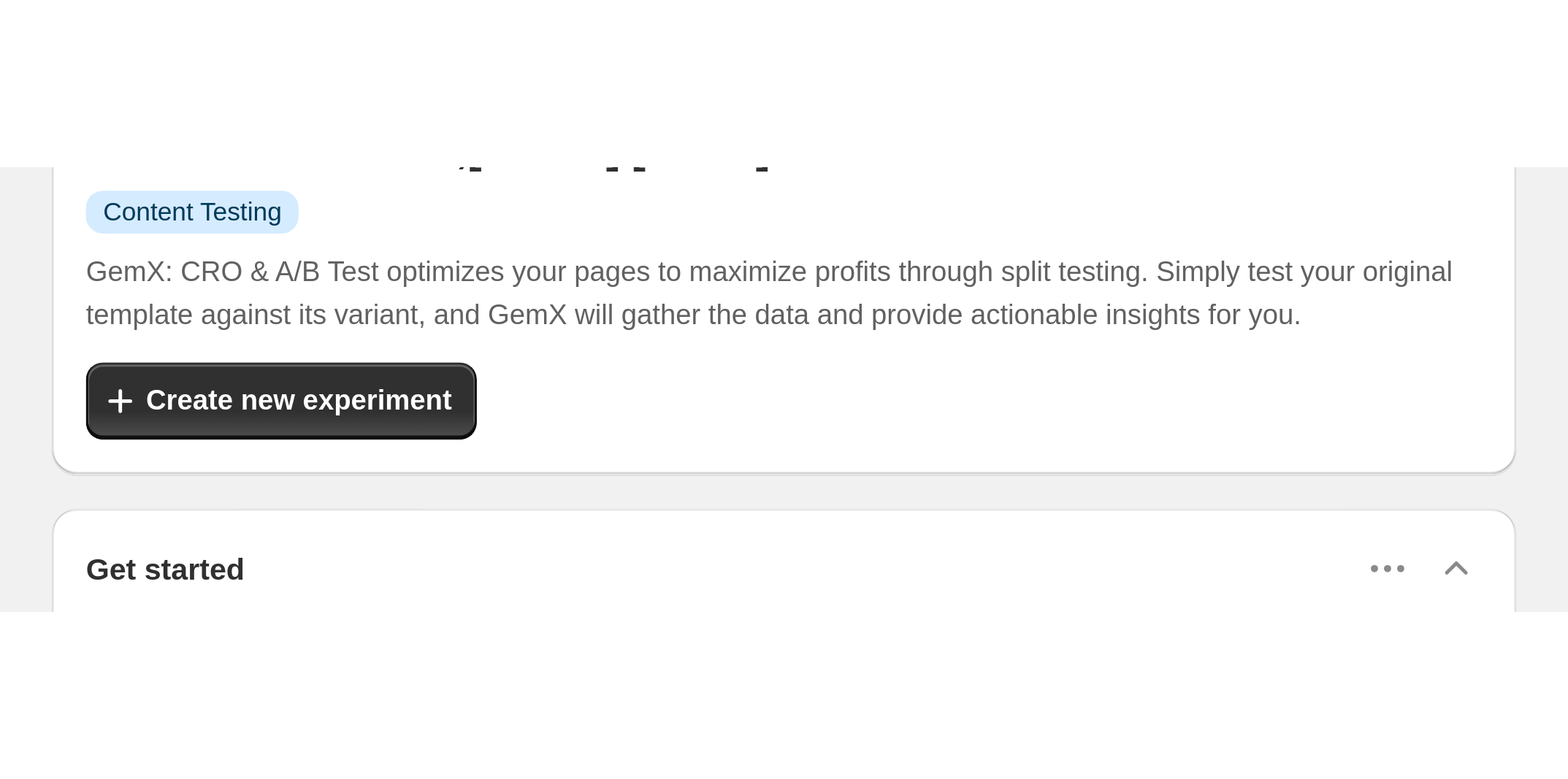 scroll, scrollTop: 26, scrollLeft: 0, axis: vertical 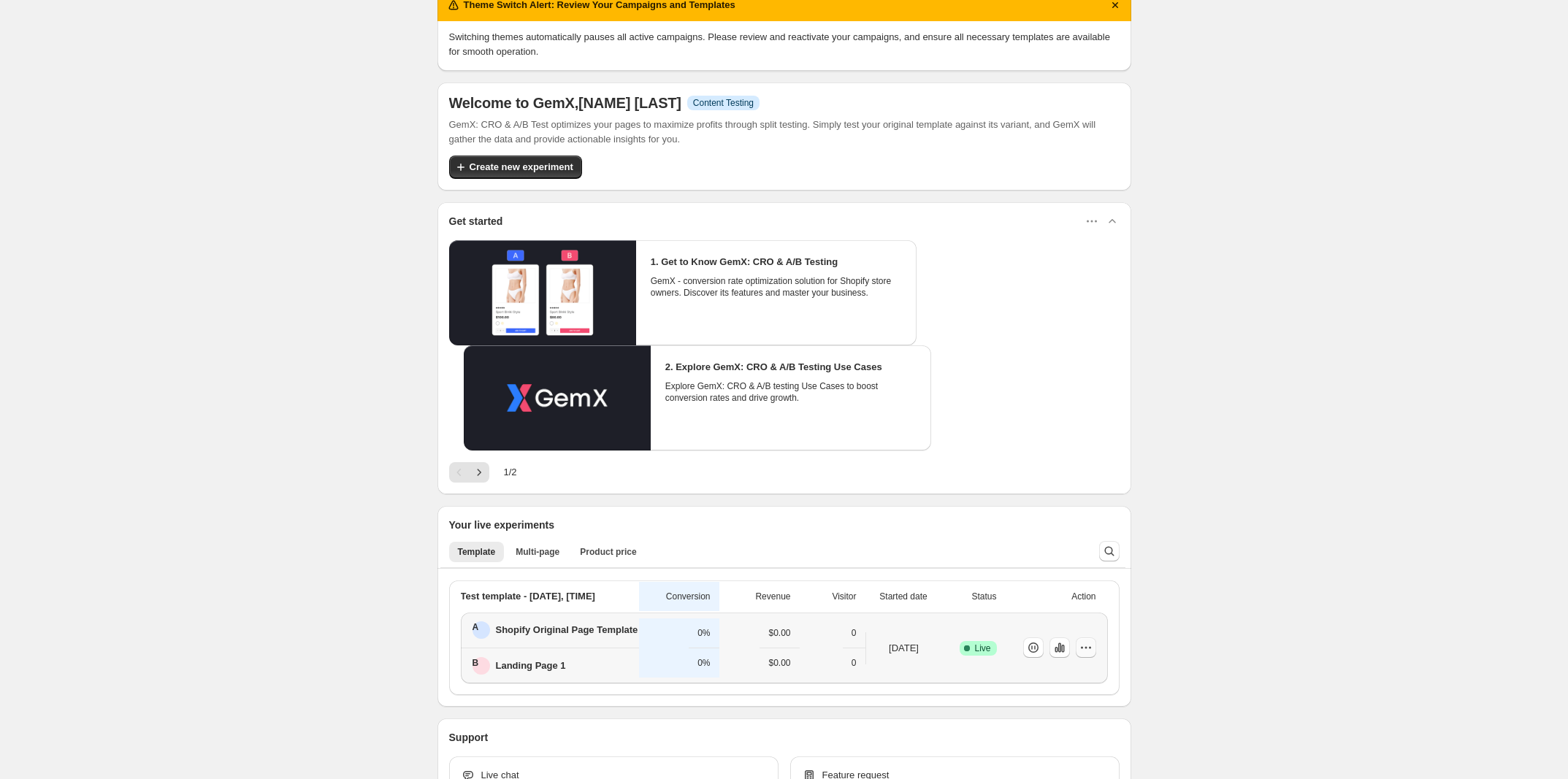 click at bounding box center [1086, 648] 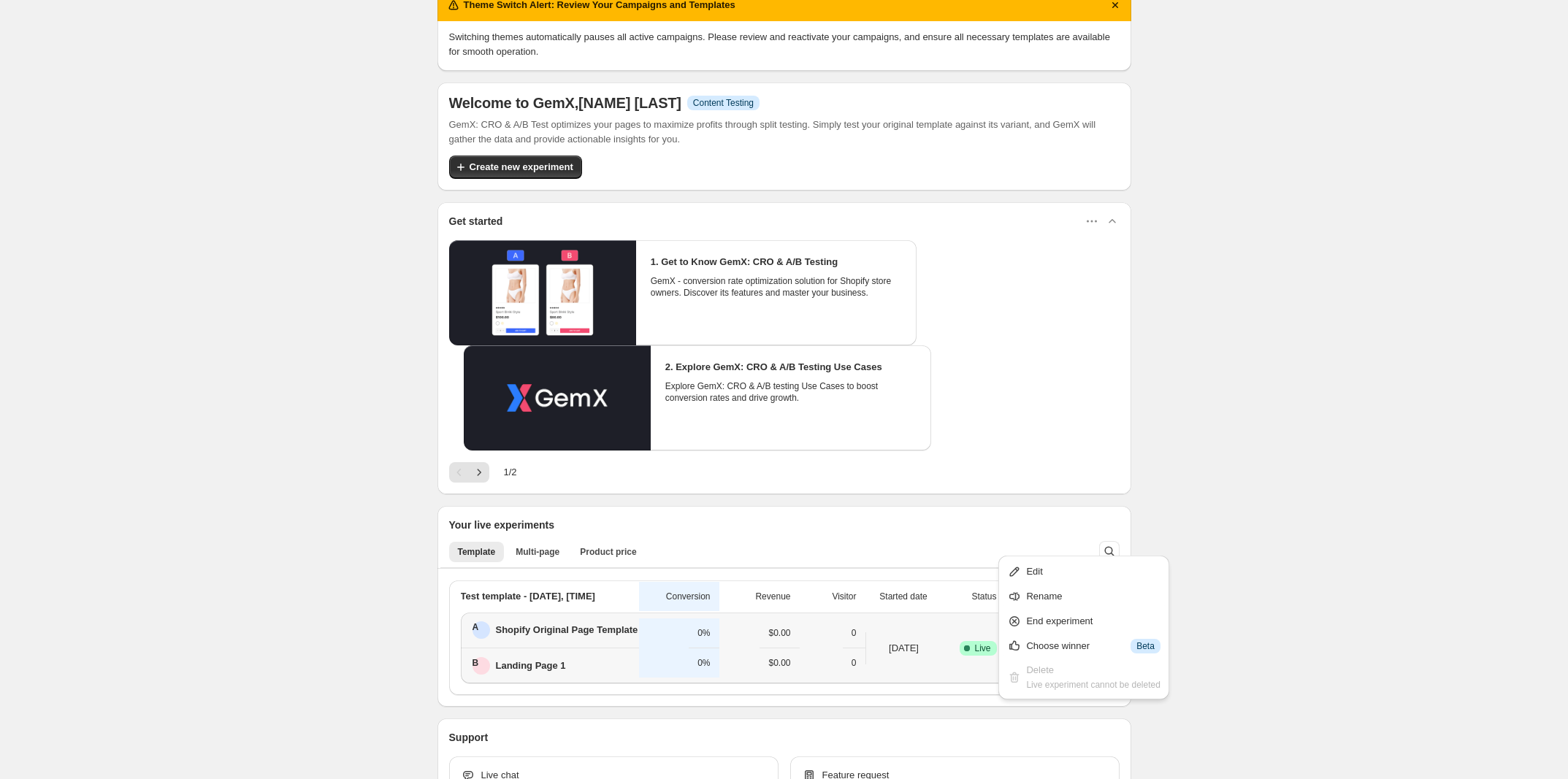 click on "A Shopify Original Page Template" at bounding box center [554, 630] 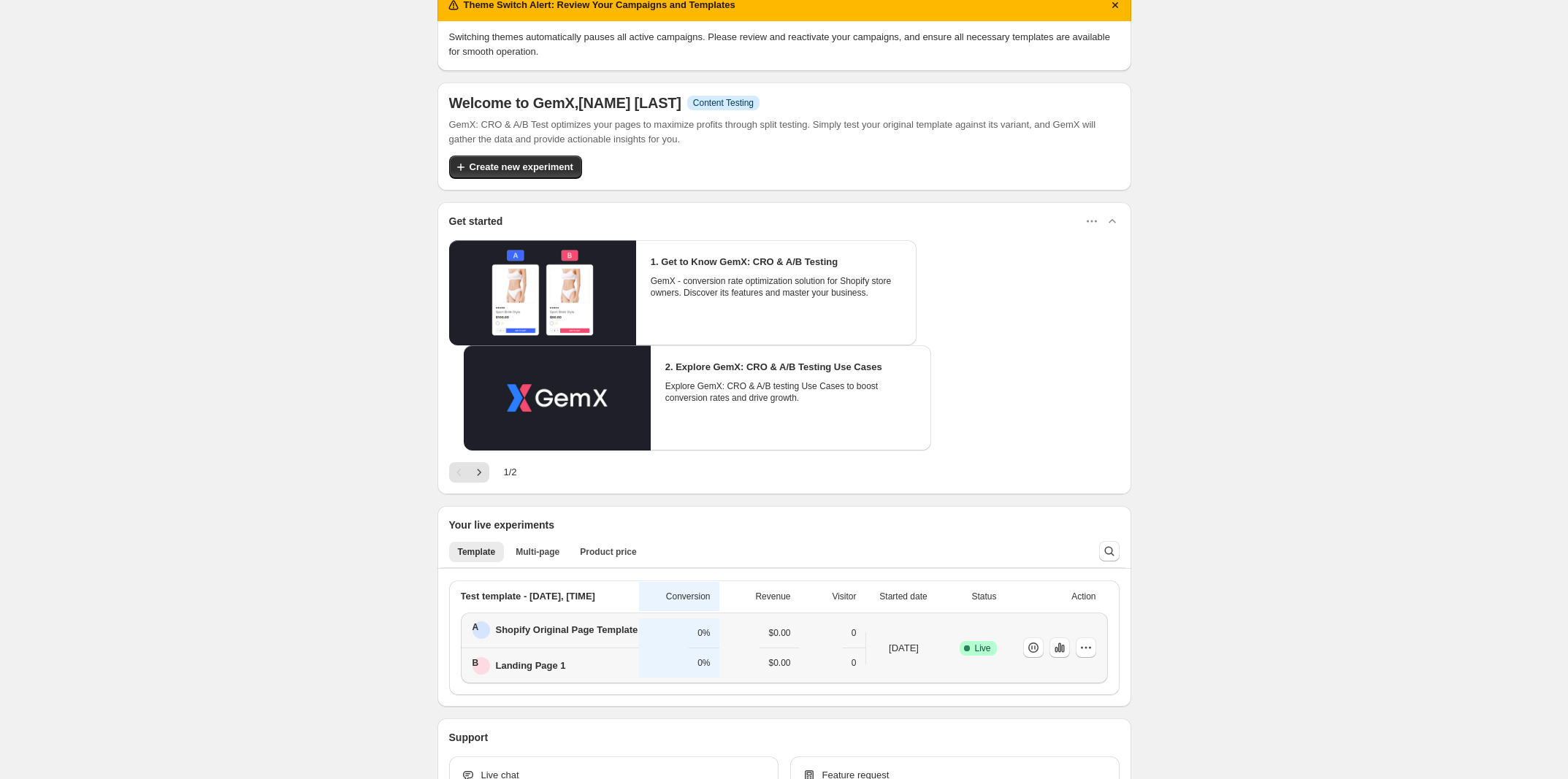 scroll, scrollTop: 0, scrollLeft: 0, axis: both 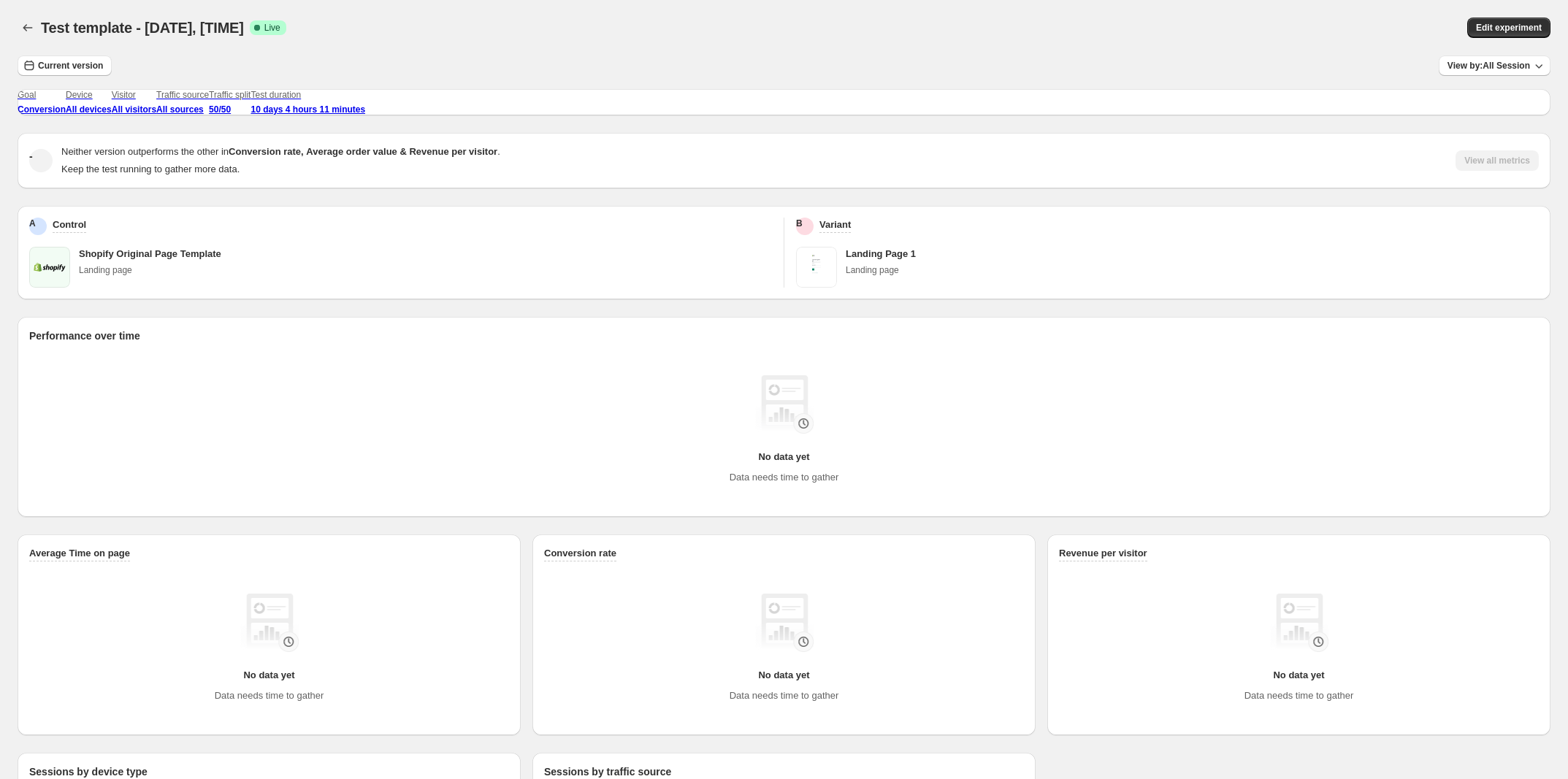 click on "Landing page" at bounding box center (425, 270) 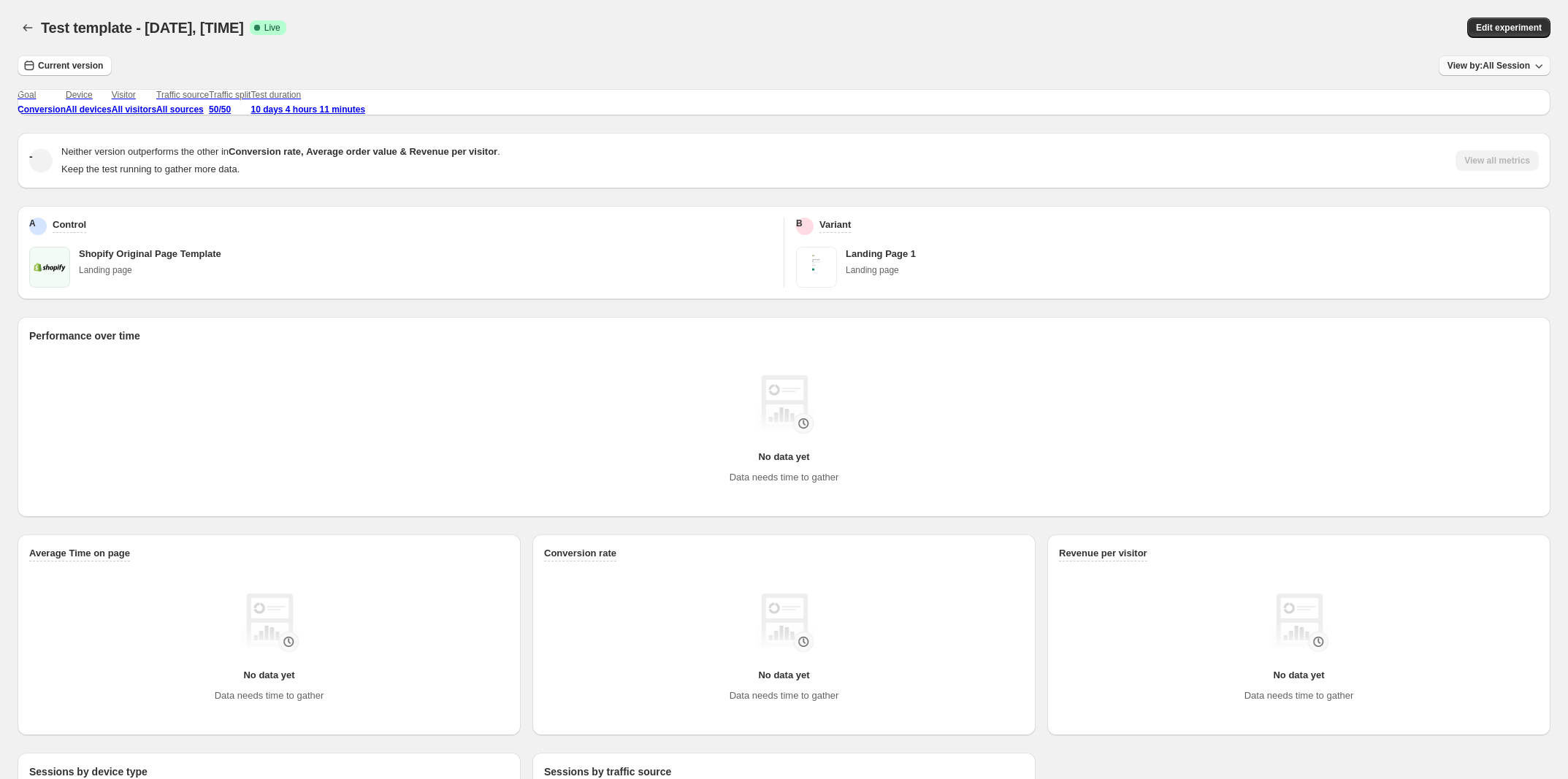 click on "View by:  All Session" at bounding box center (1494, 66) 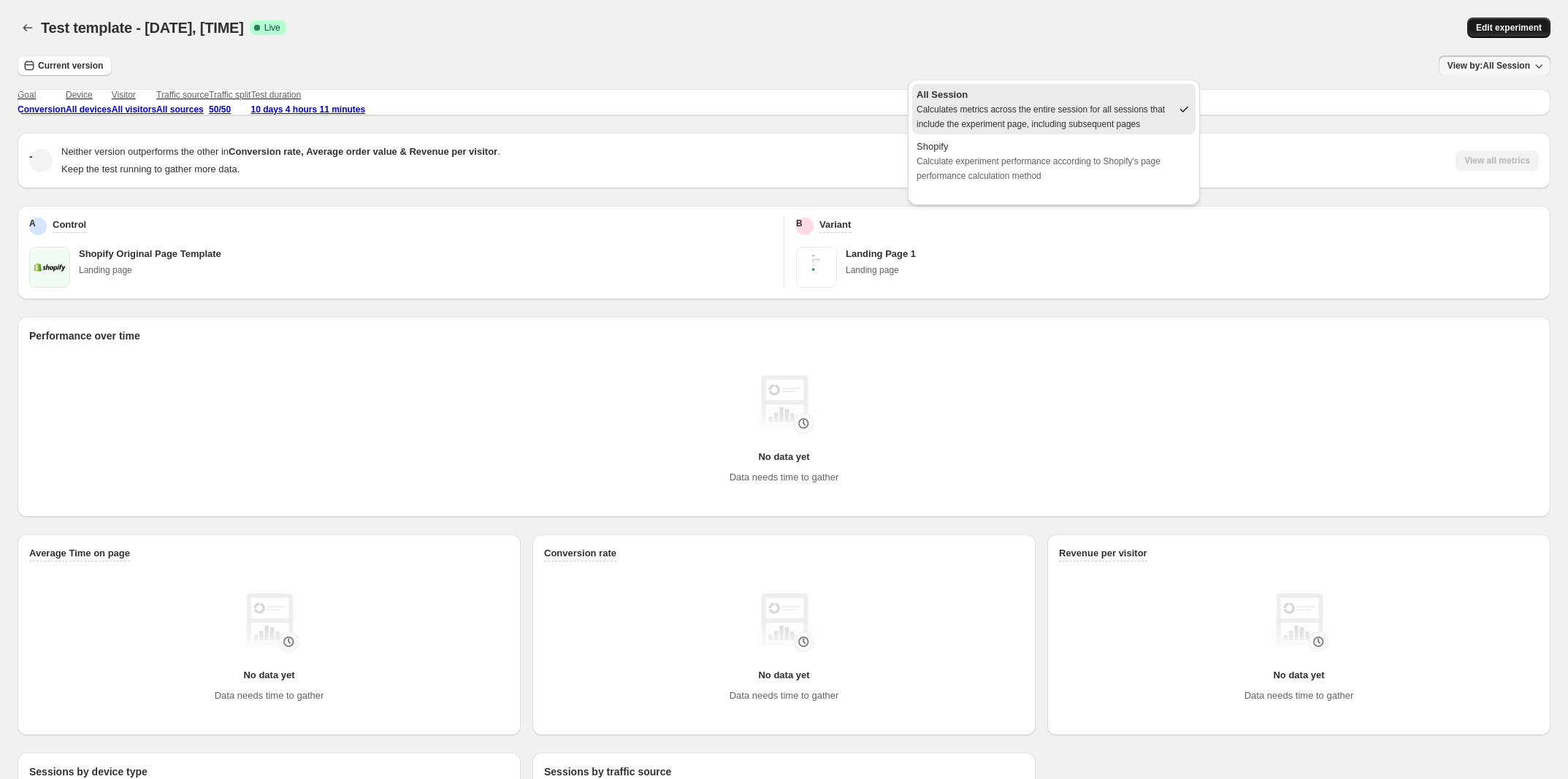 click on "Edit experiment" at bounding box center [1509, 28] 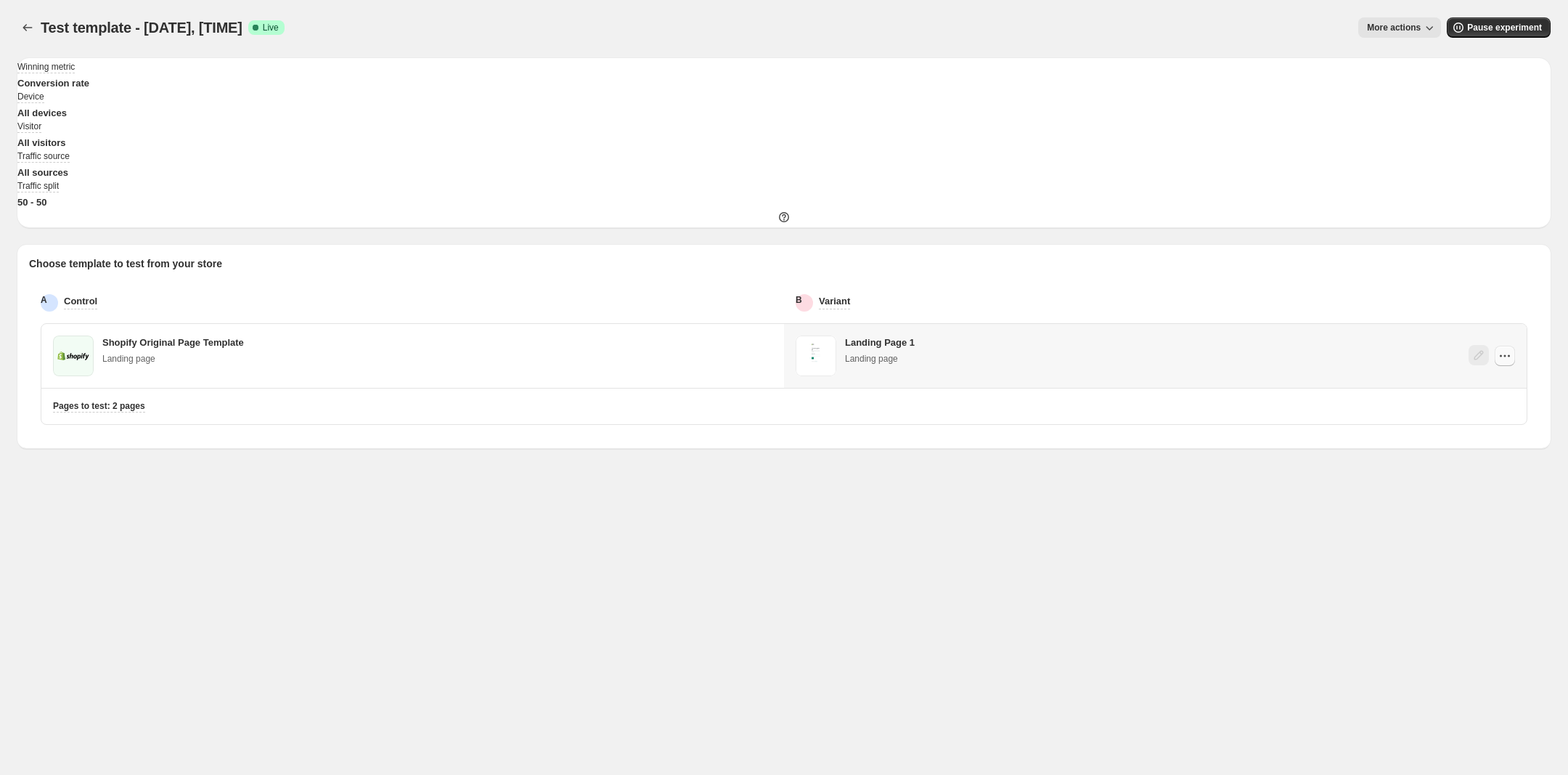 click at bounding box center [1505, 356] 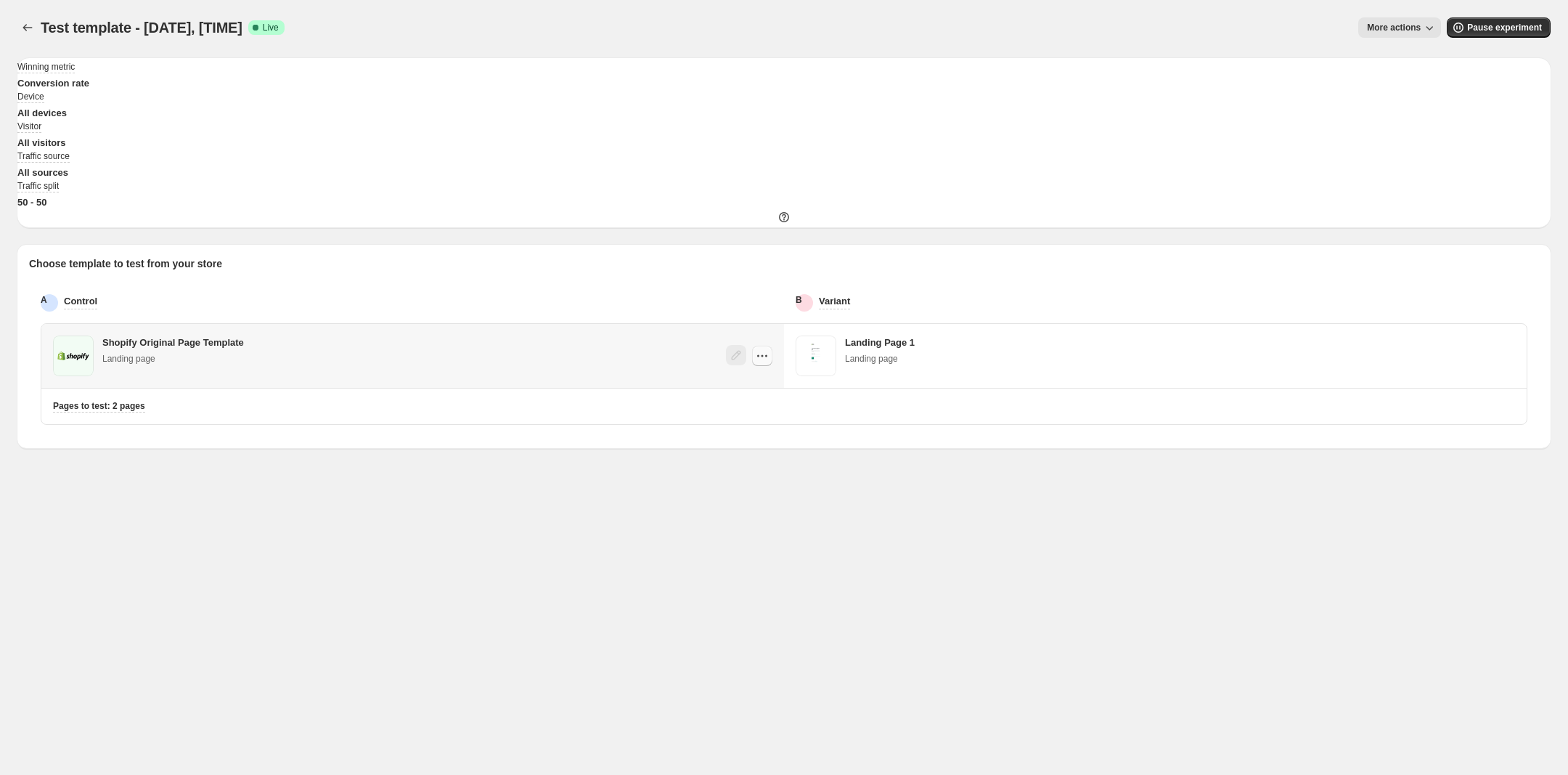 click at bounding box center (762, 356) 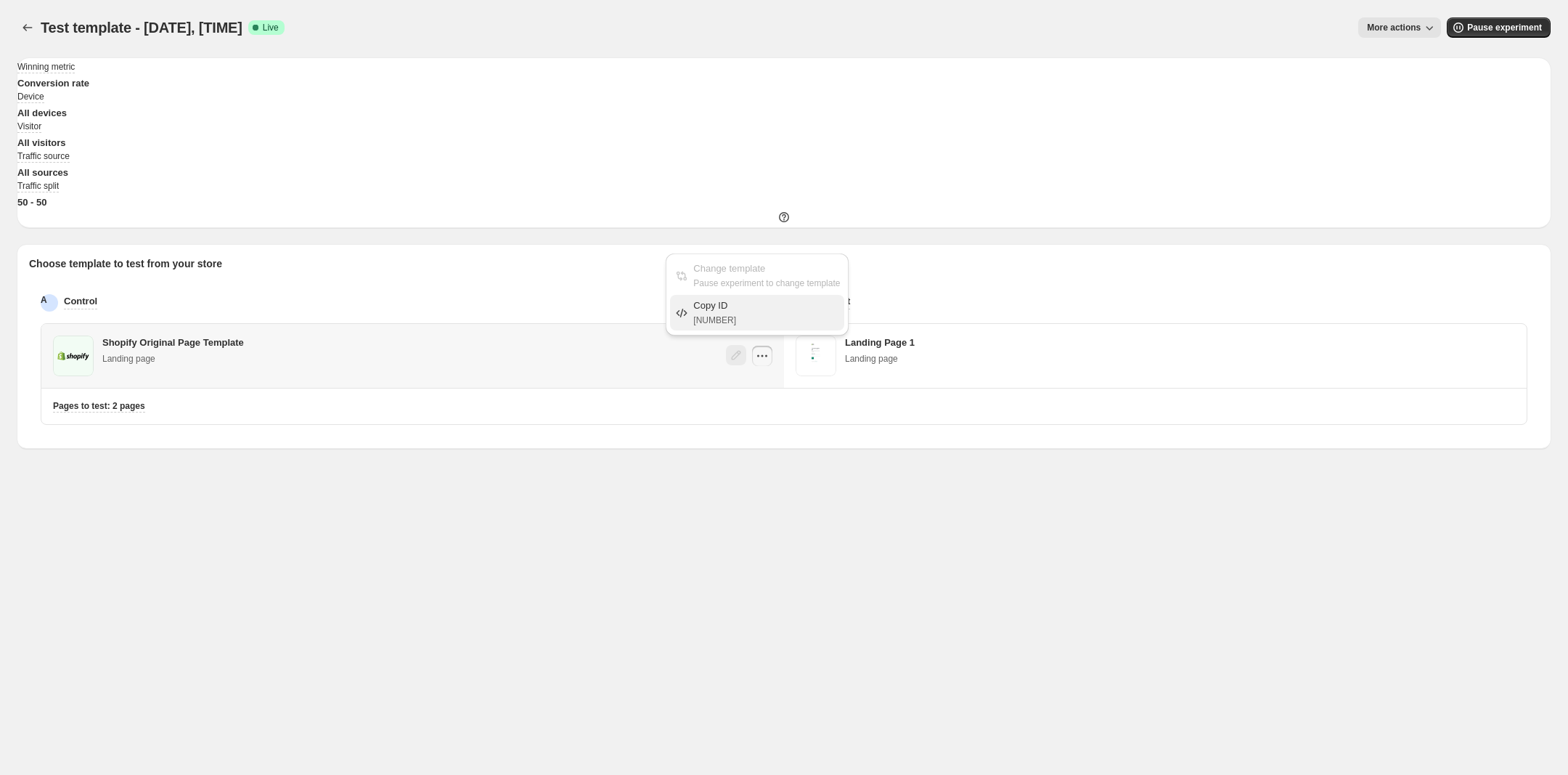click on "572308584600175260" at bounding box center [714, 320] 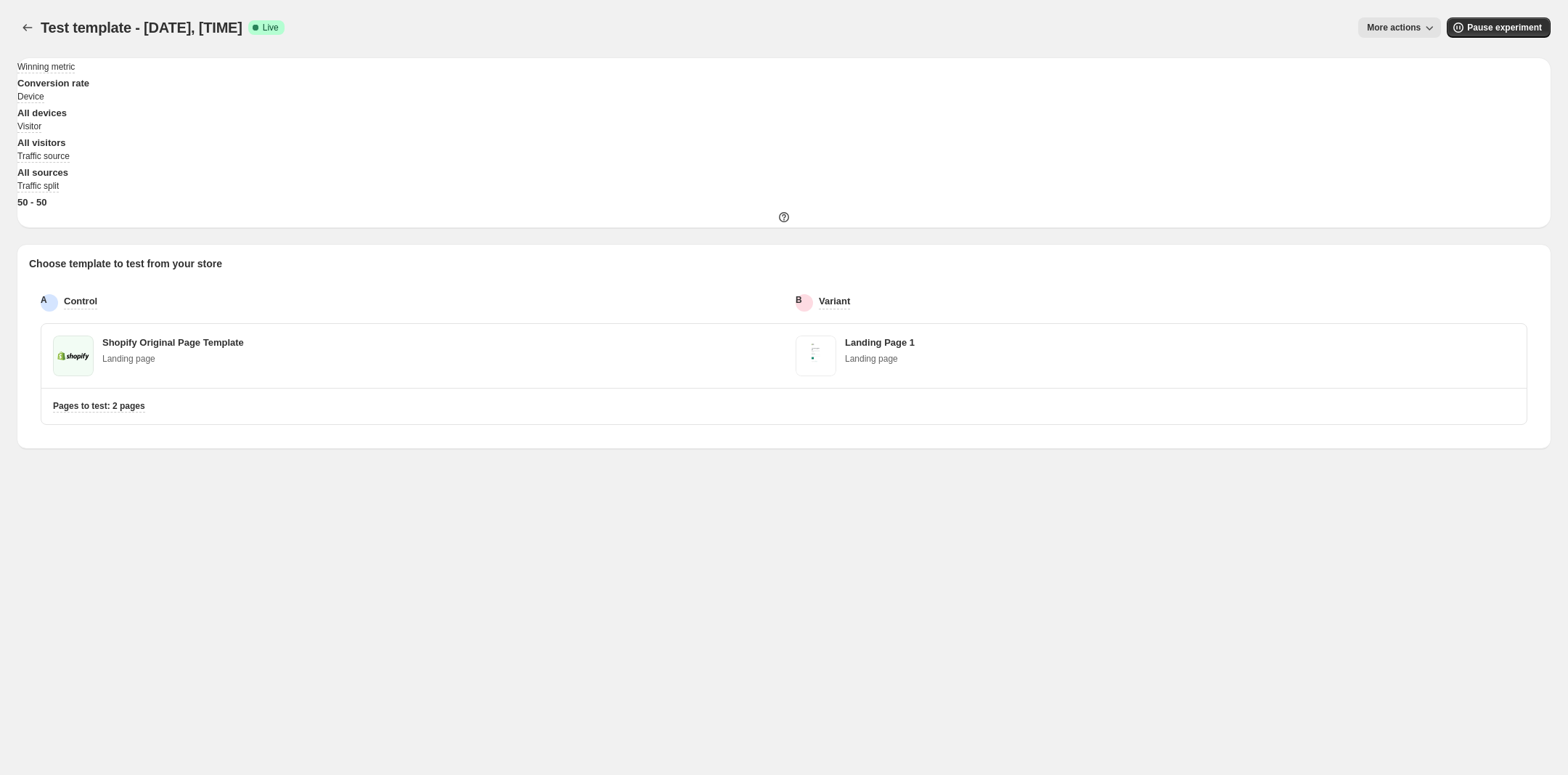 click at bounding box center (1429, 28) 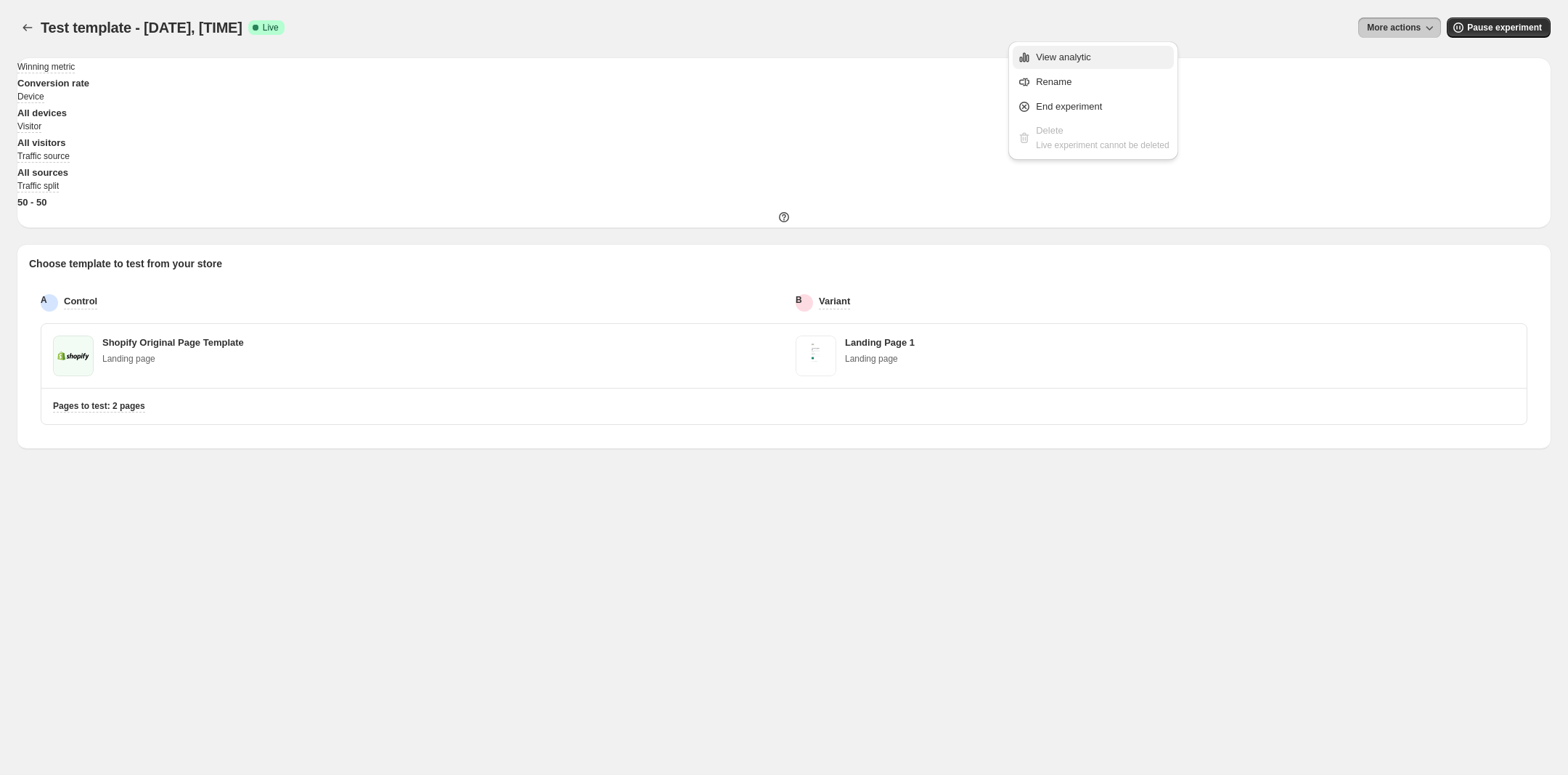 click on "View analytic" at bounding box center (1063, 57) 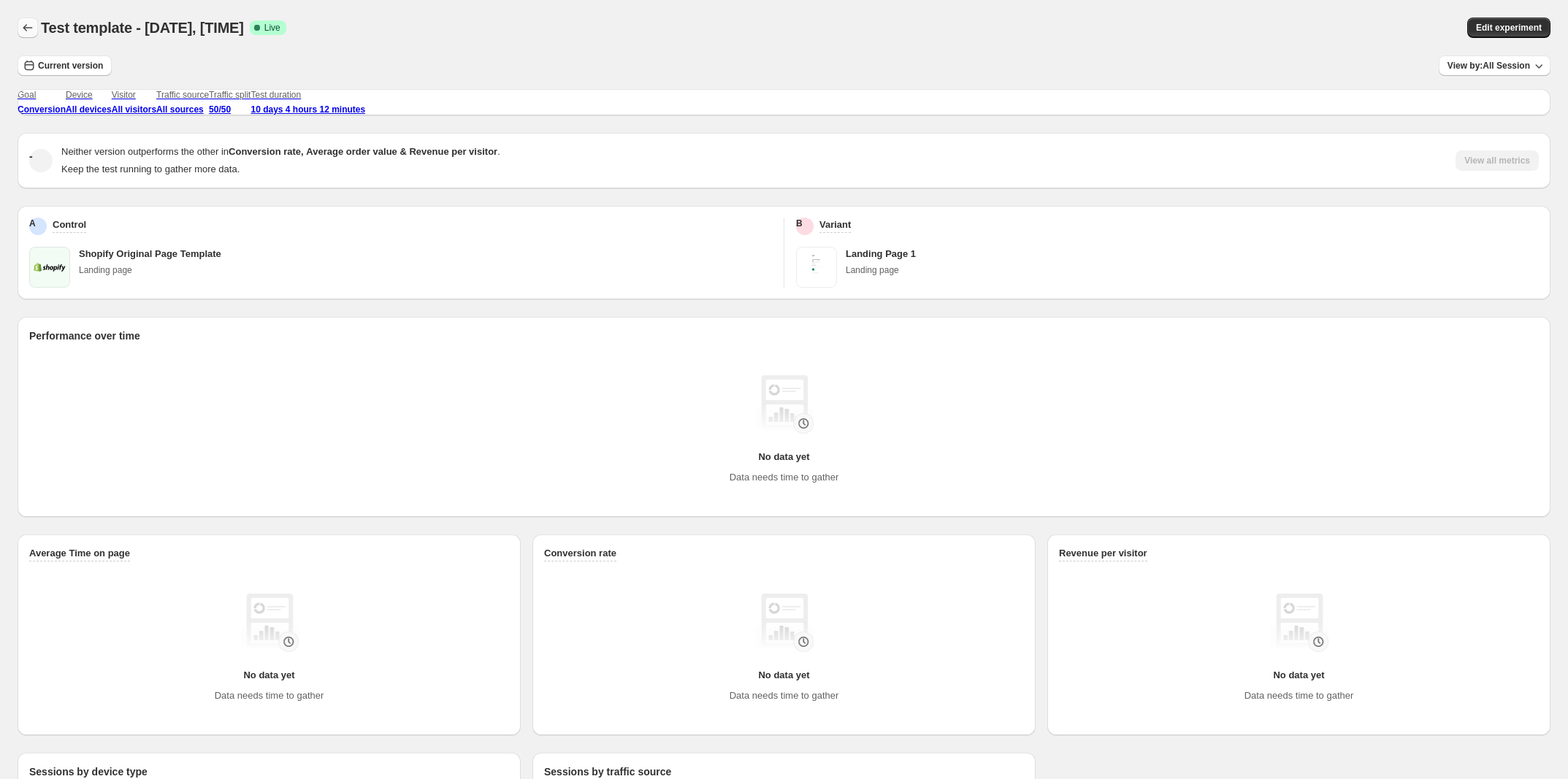 click at bounding box center [28, 28] 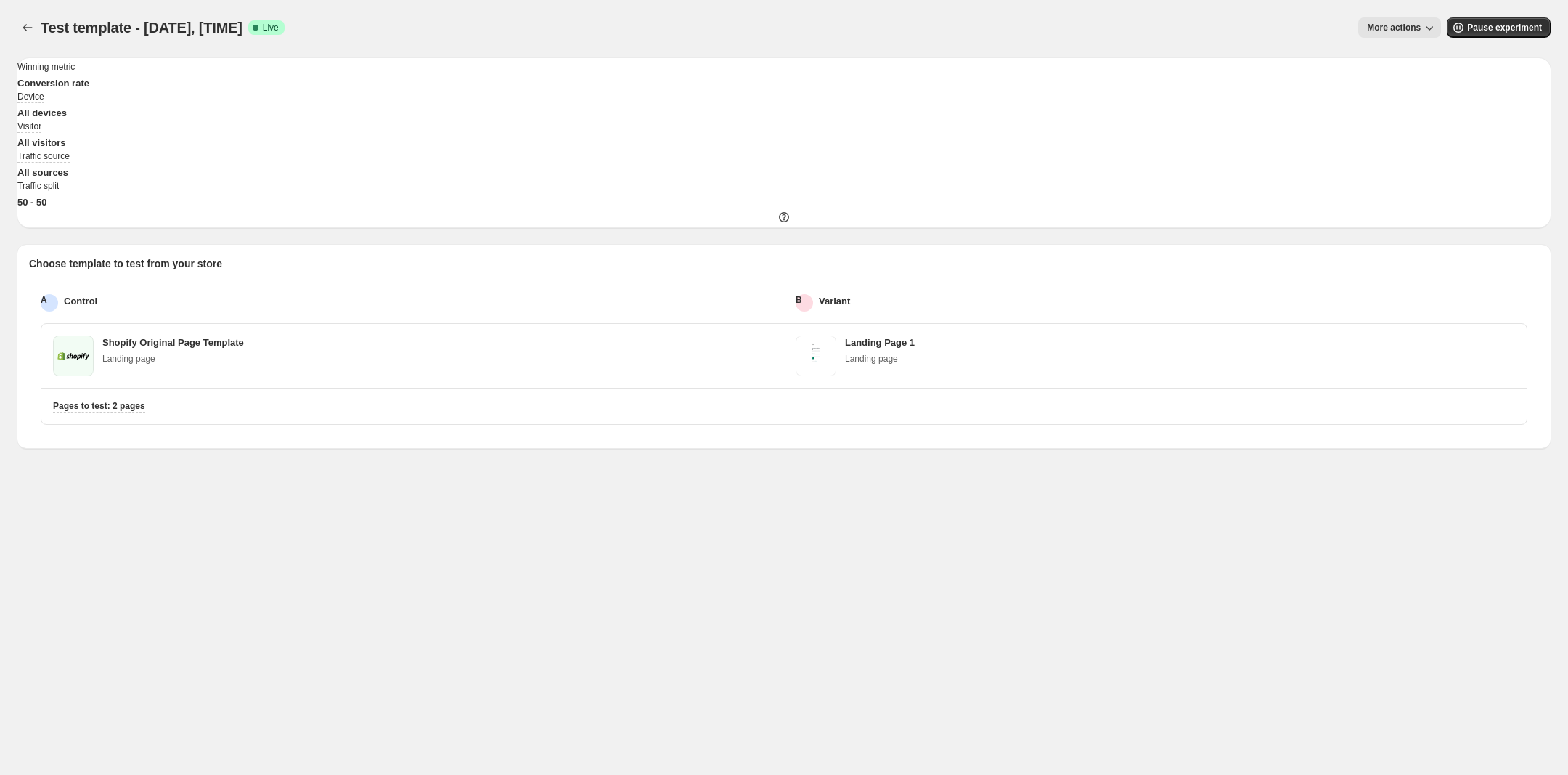 click at bounding box center (1429, 28) 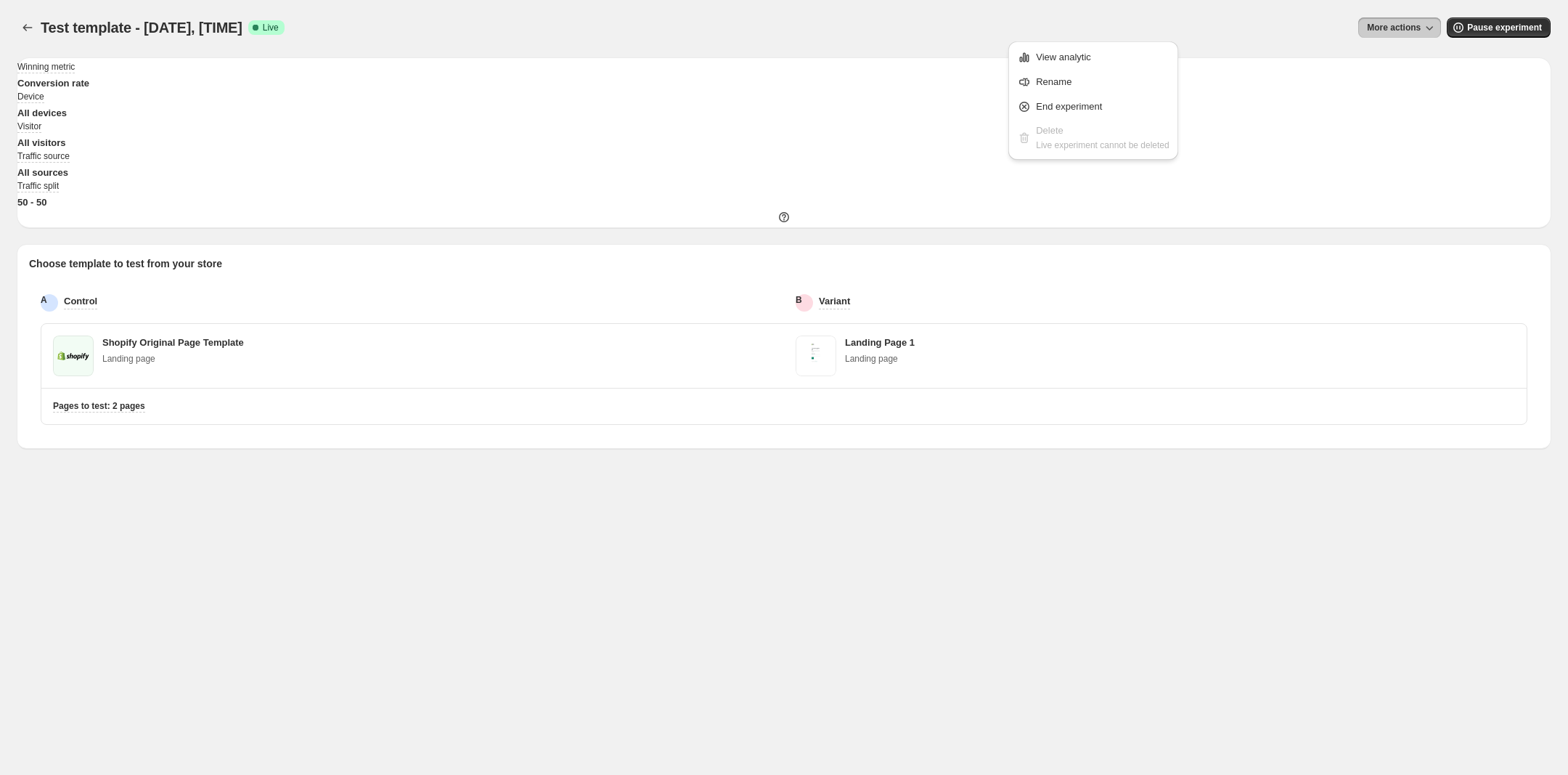 click on "Test template - Jun 23, 11:14:58. This page is ready Test template - Jun 23, 11:14:58 Success Complete Live More actions More actions More actions Pause experiment Winning metric Conversion rate Device All devices Visitor All visitors Traffic source All sources Traffic split 50 - 50 Choose template to test from your store A Control B Variant Shopify Original Page Template Landing page Landing Page 1 Landing page Pages to test: 2 pages Home Experiments Analytics Plans Preferences View analytic Rename End experiment Delete Live experiment cannot be deleted" at bounding box center (784, 387) 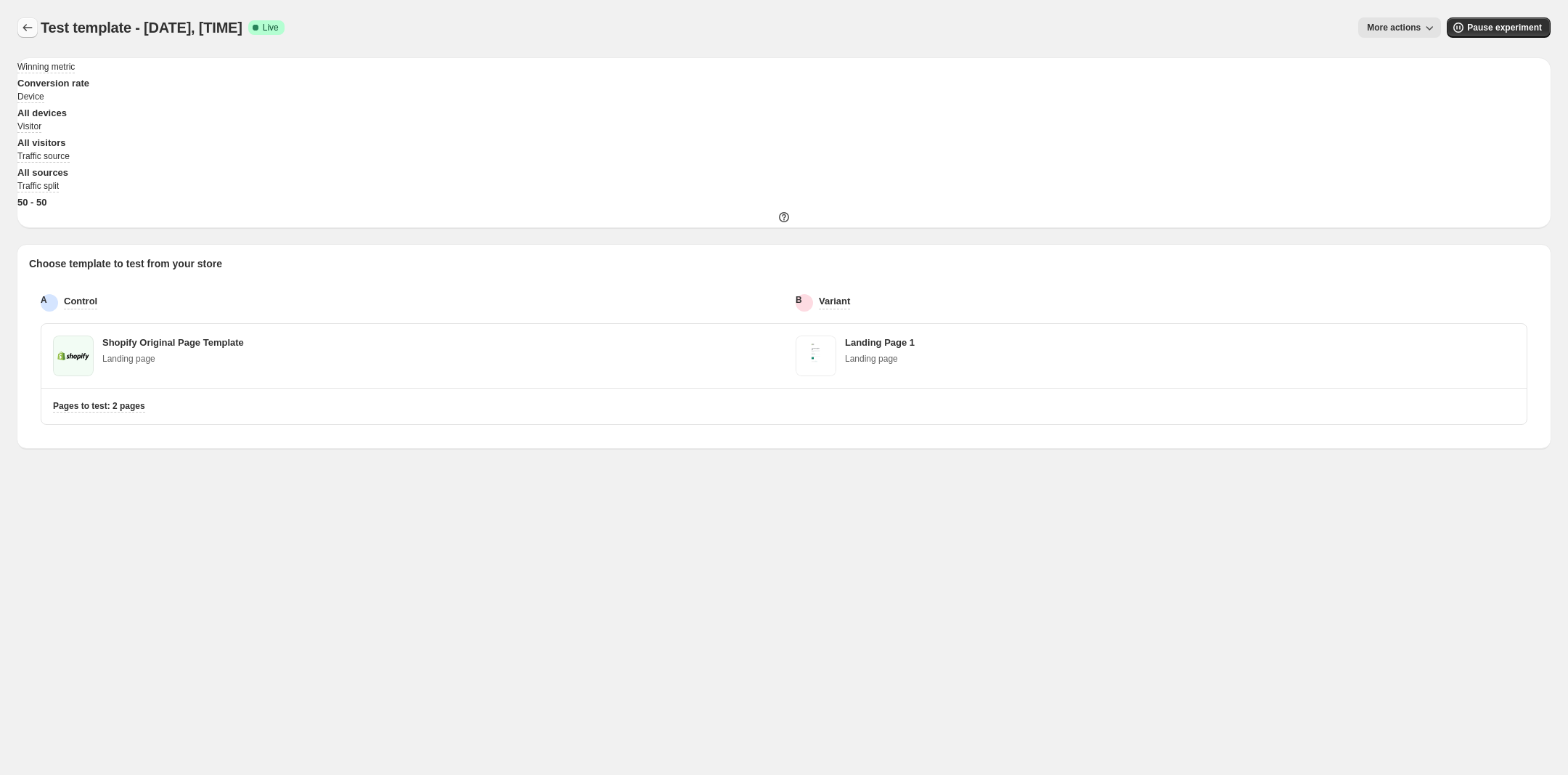 click at bounding box center (28, 28) 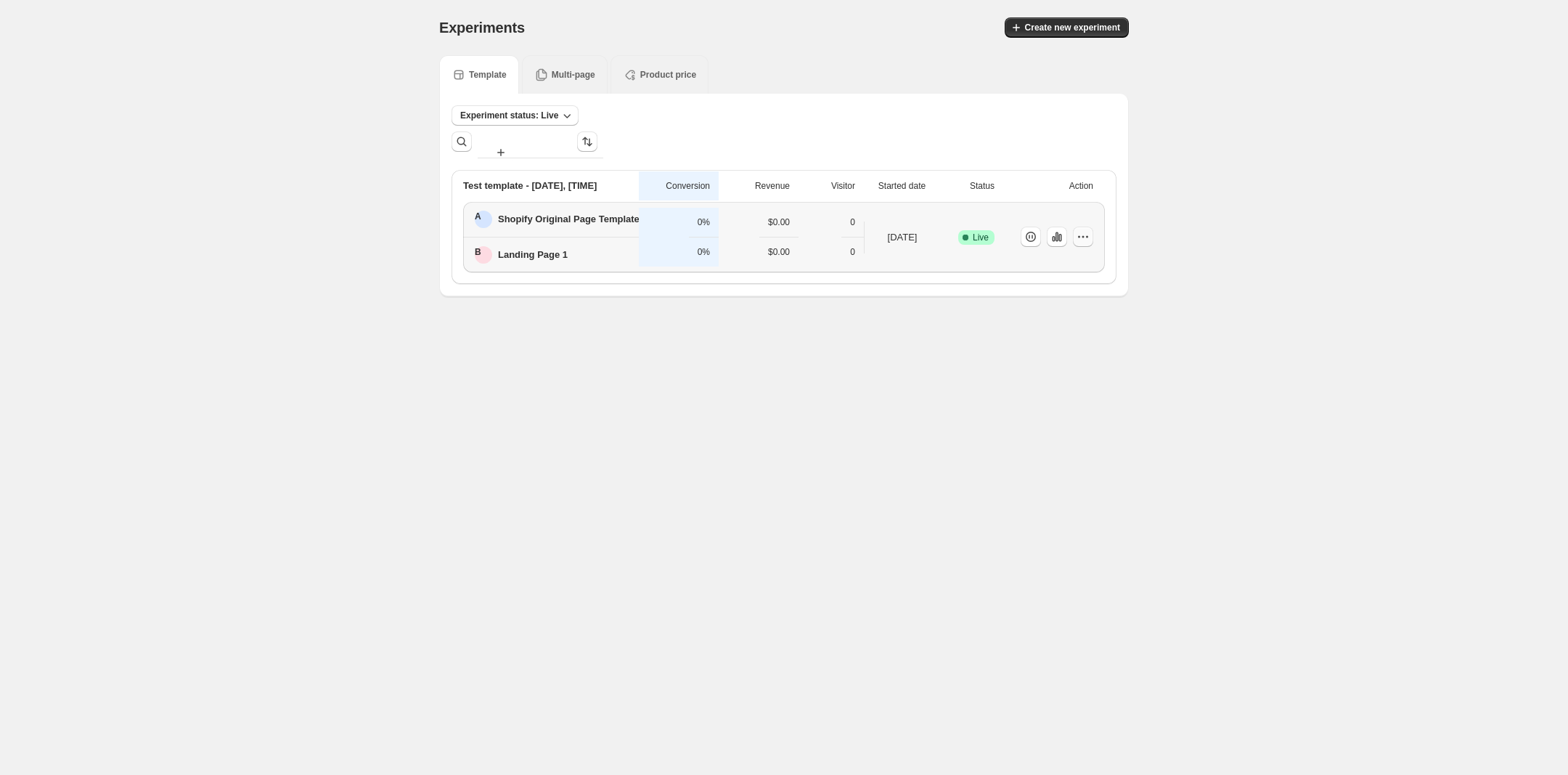 click at bounding box center (1083, 237) 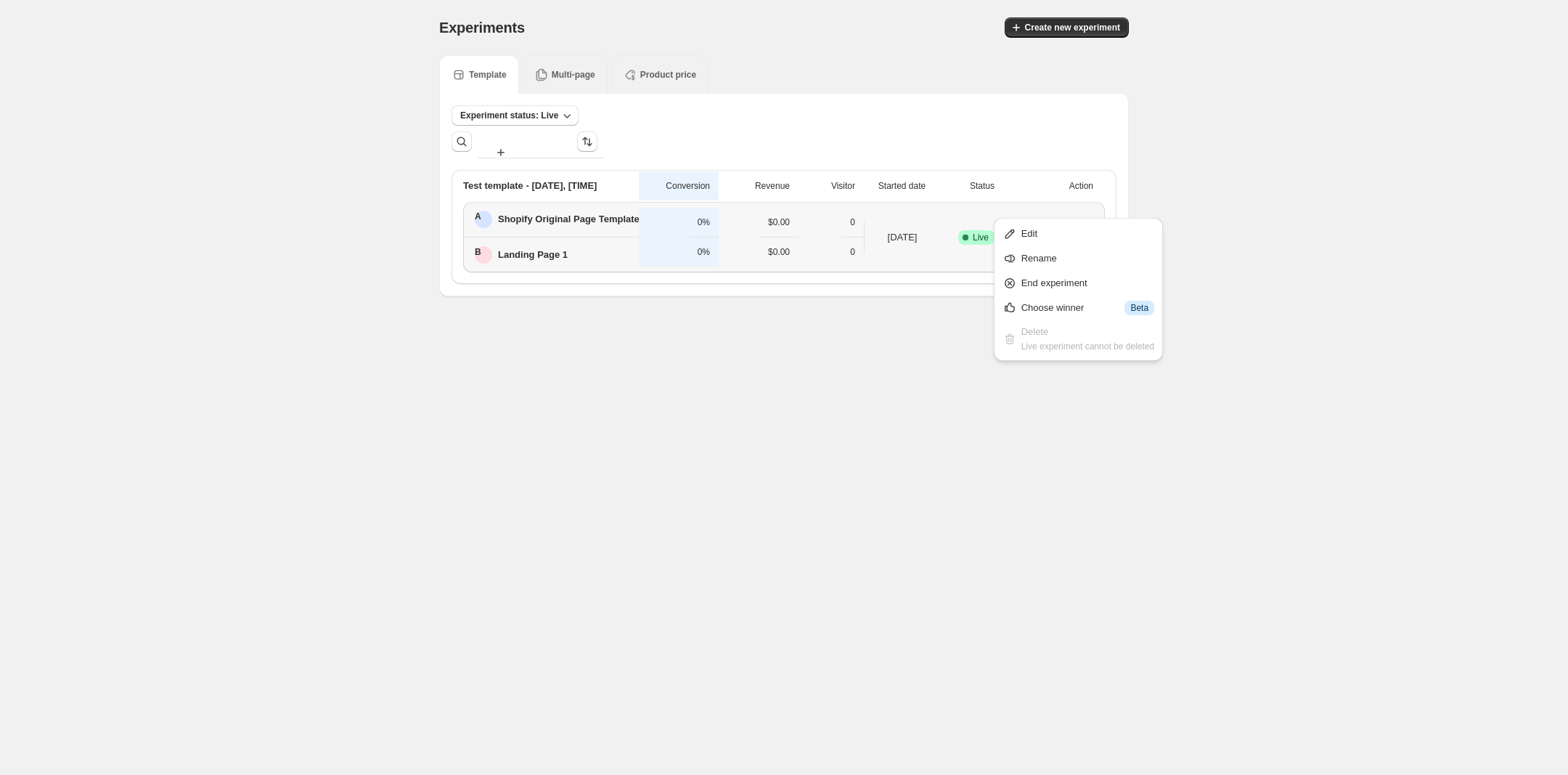 click on "Multi-page" at bounding box center [479, 74] 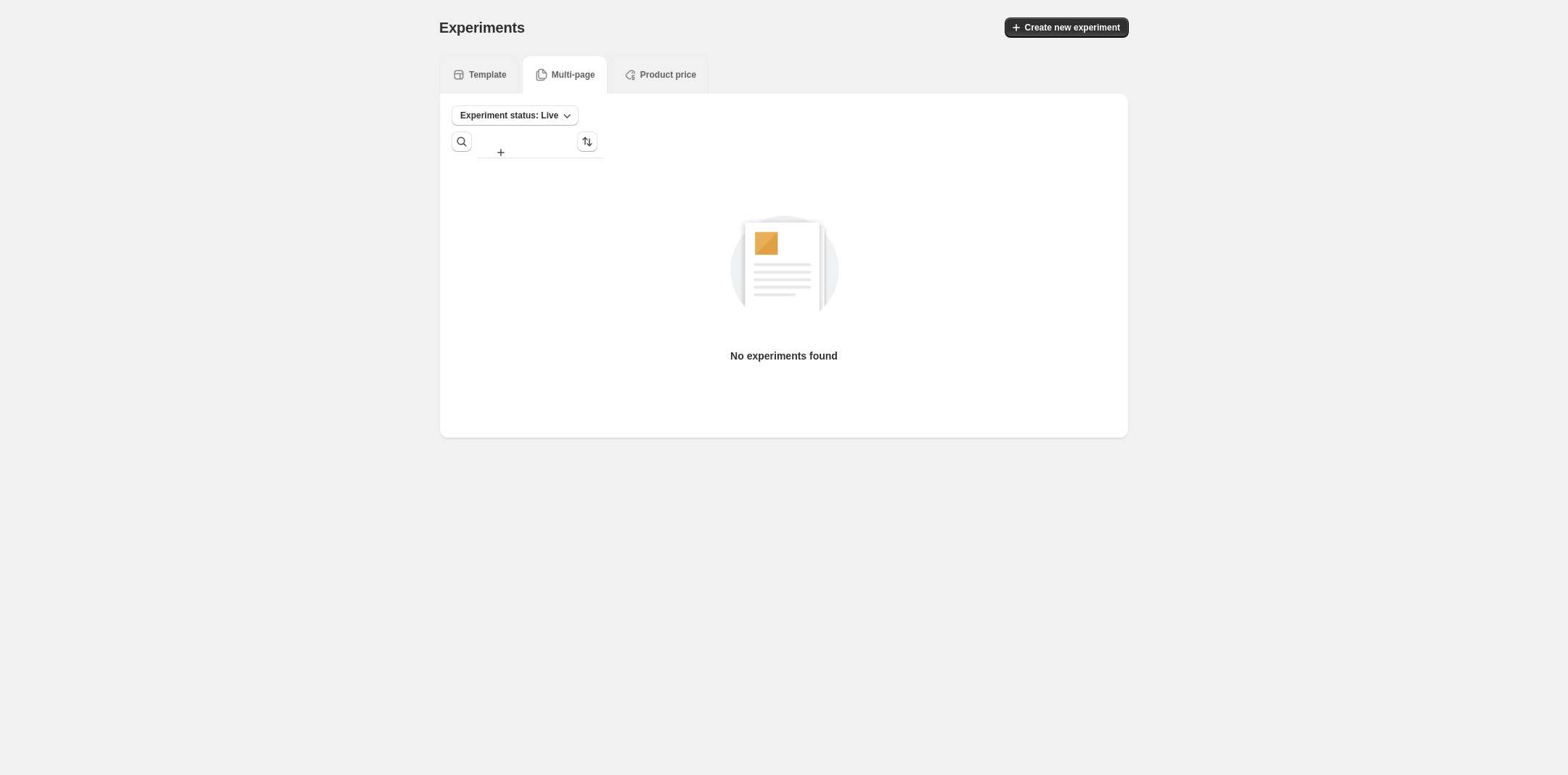 click on "Product price" at bounding box center (479, 75) 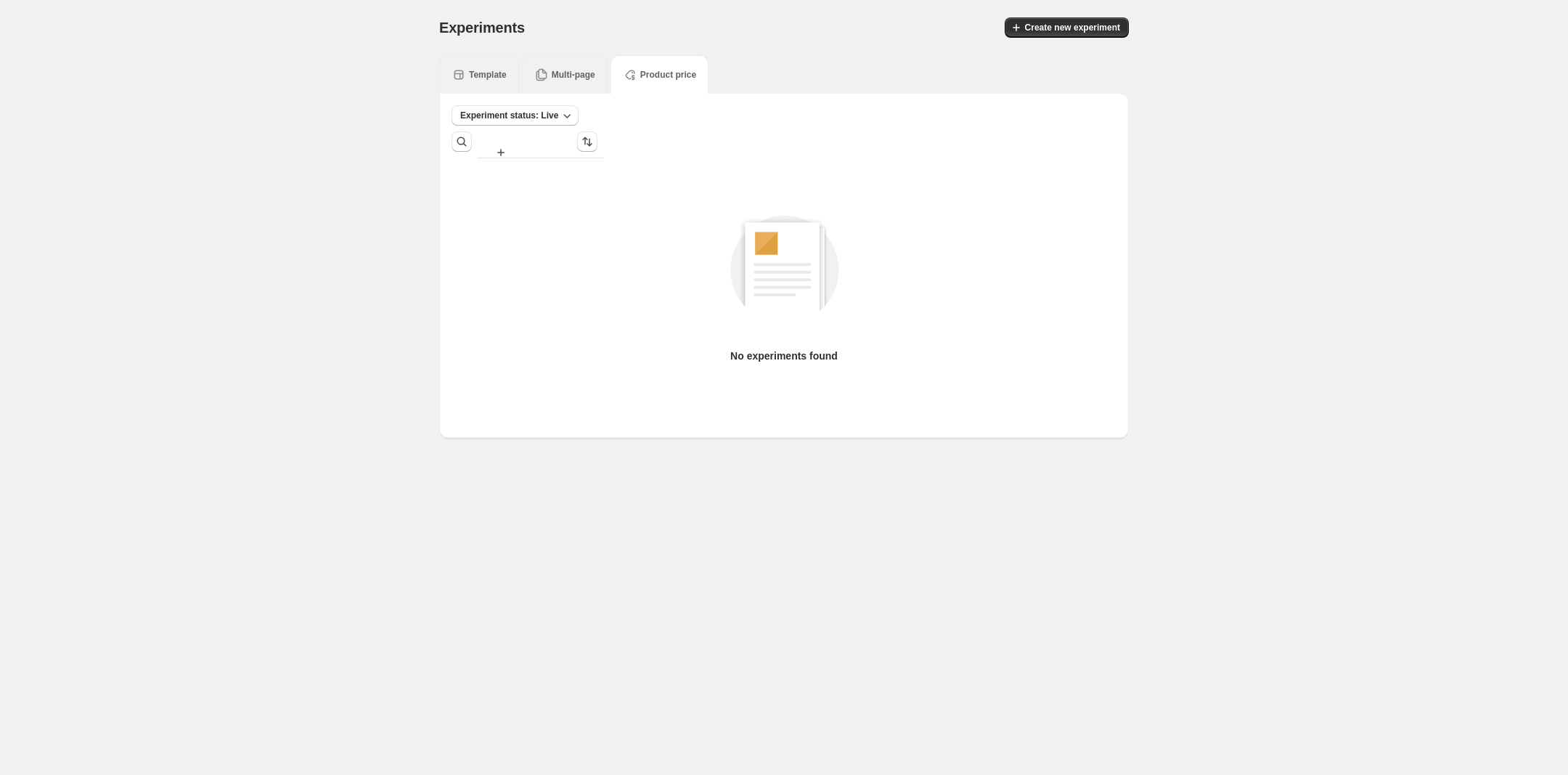 click on "Experiment status: Live More views More views Create new view" at bounding box center (784, 131) 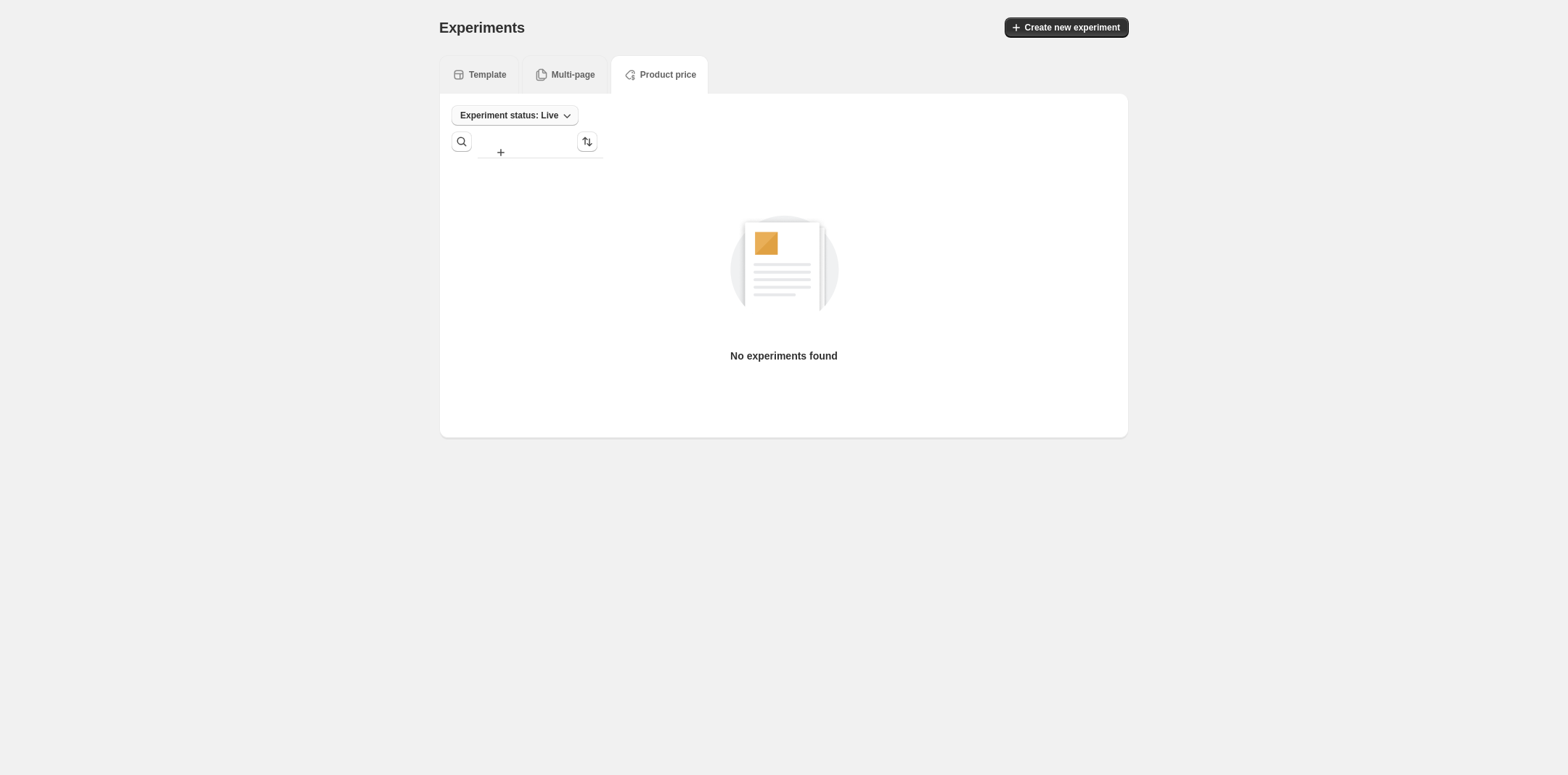 click at bounding box center [567, 115] 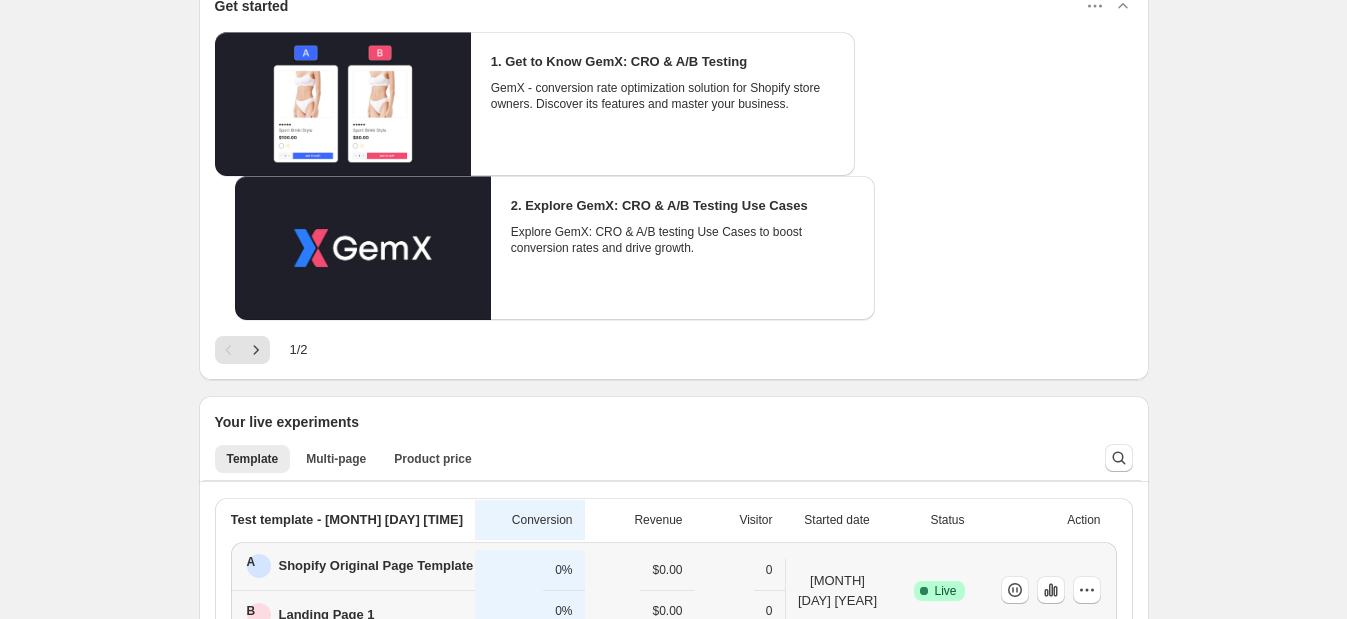 scroll, scrollTop: 481, scrollLeft: 0, axis: vertical 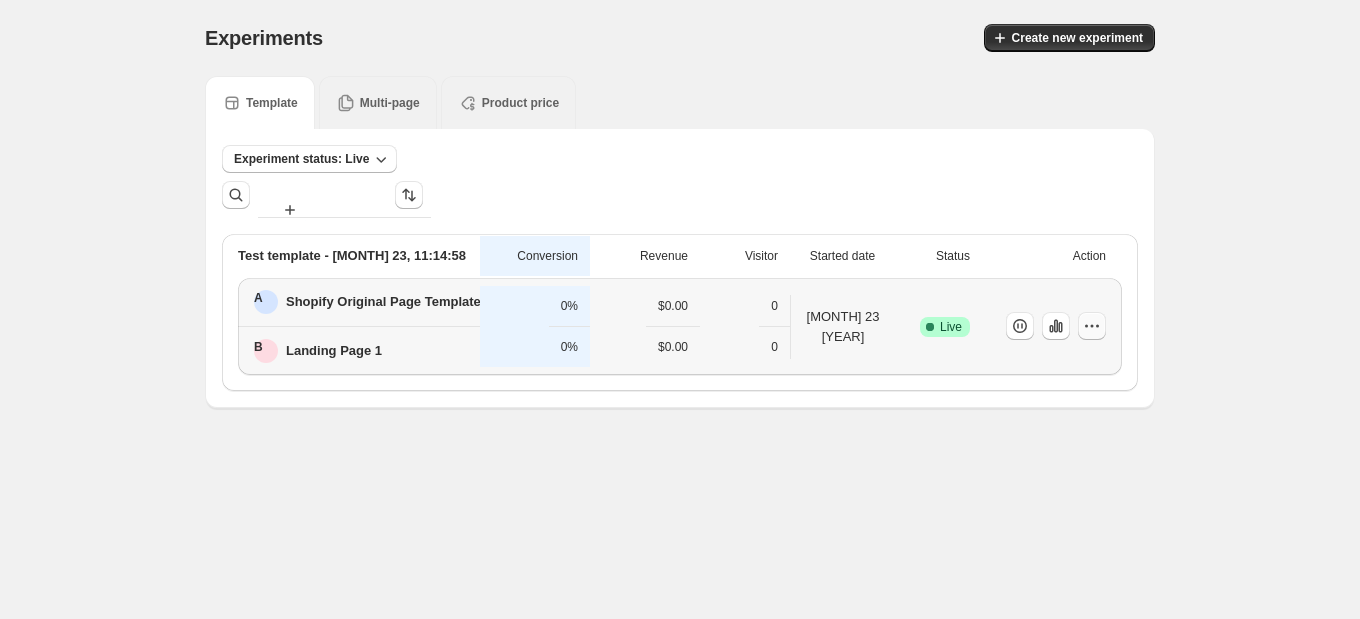 click at bounding box center [1092, 326] 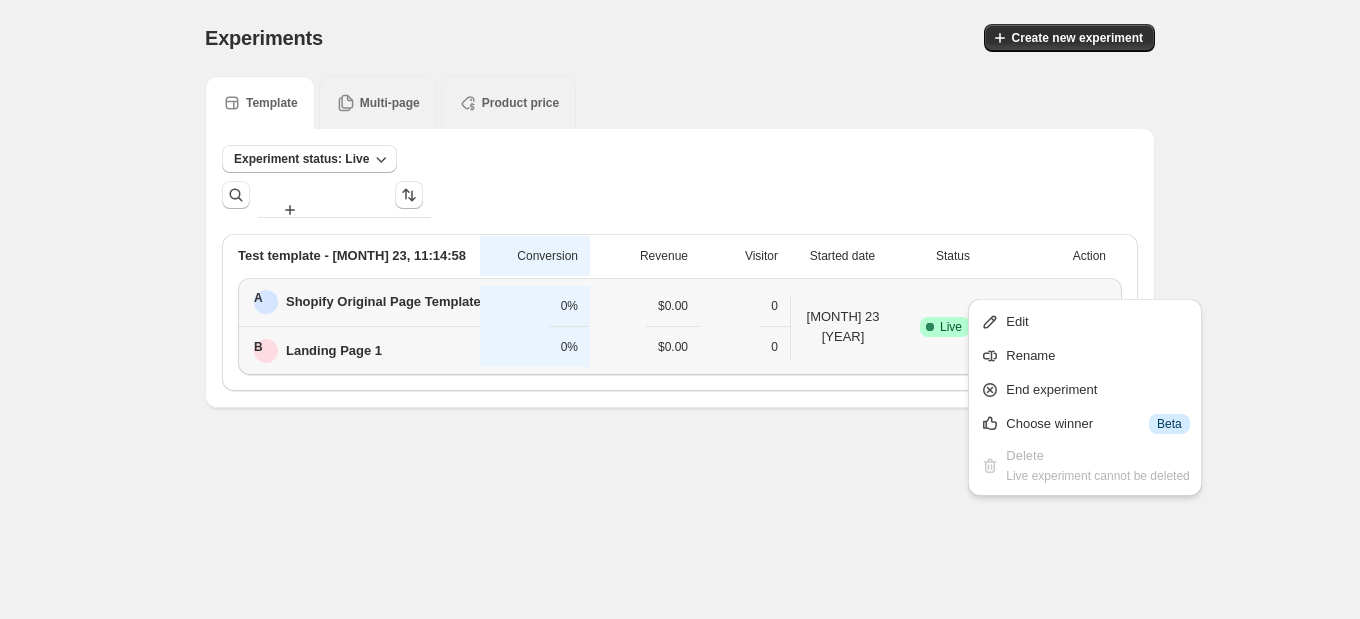 click on "B Landing Page 1" at bounding box center (365, 302) 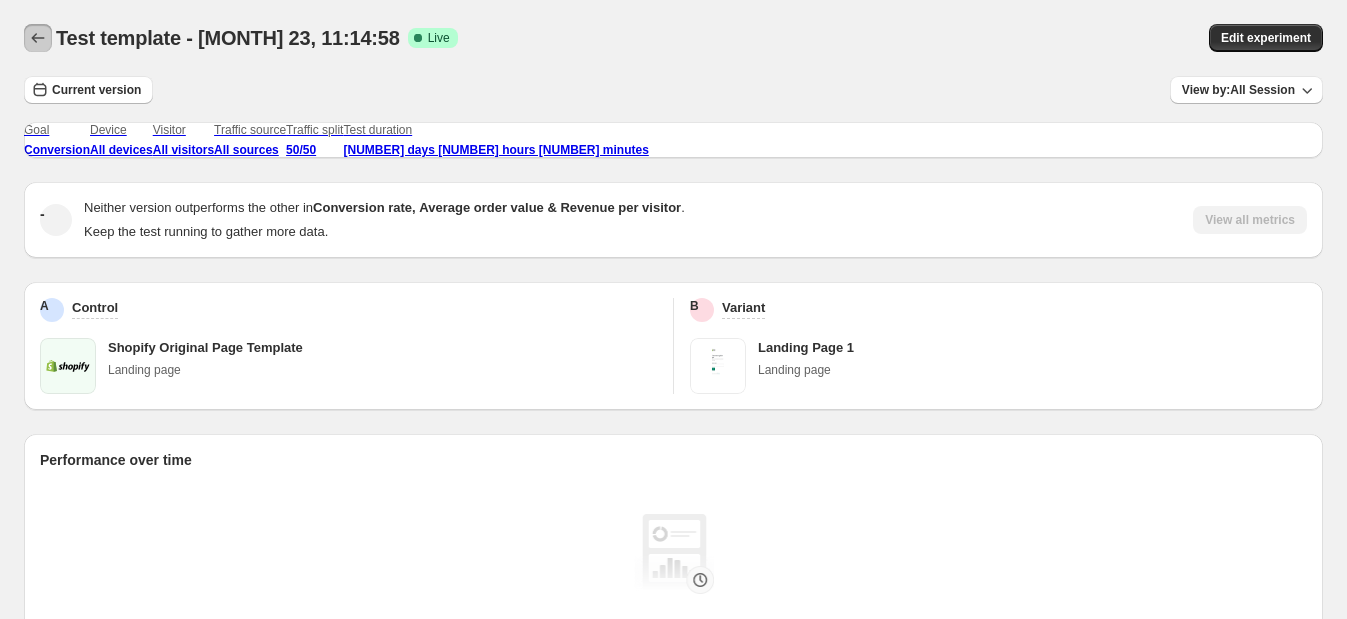 click at bounding box center [38, 38] 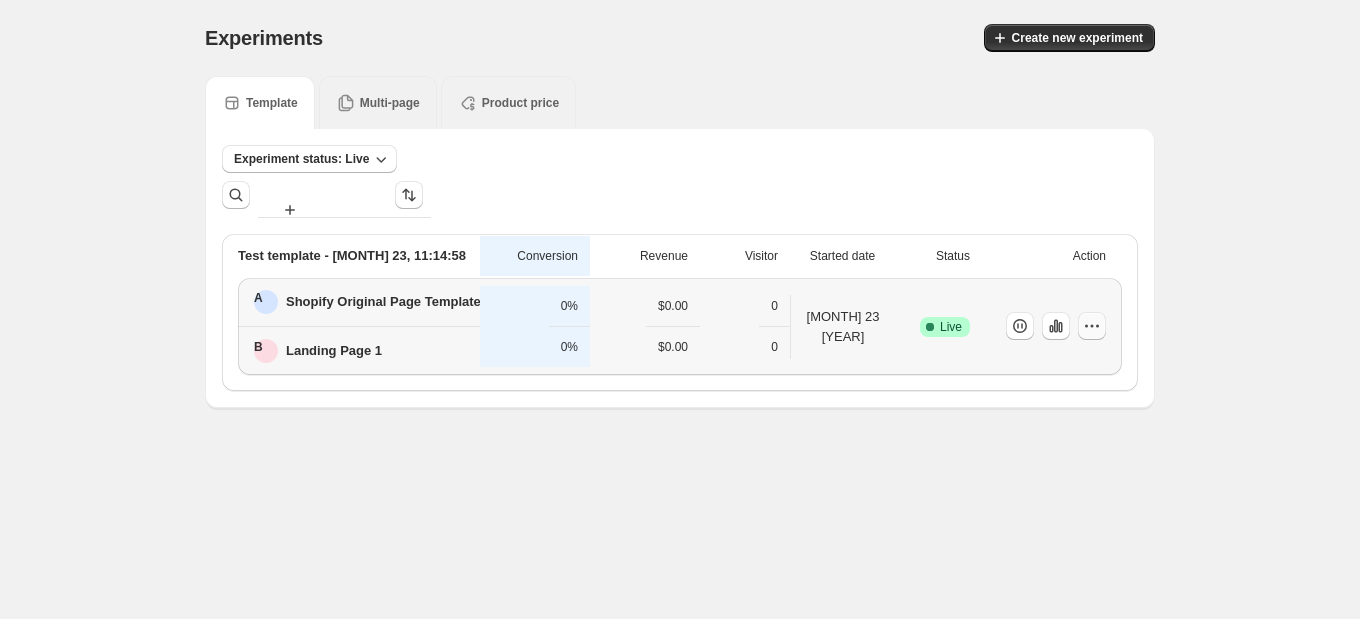 click at bounding box center [1092, 326] 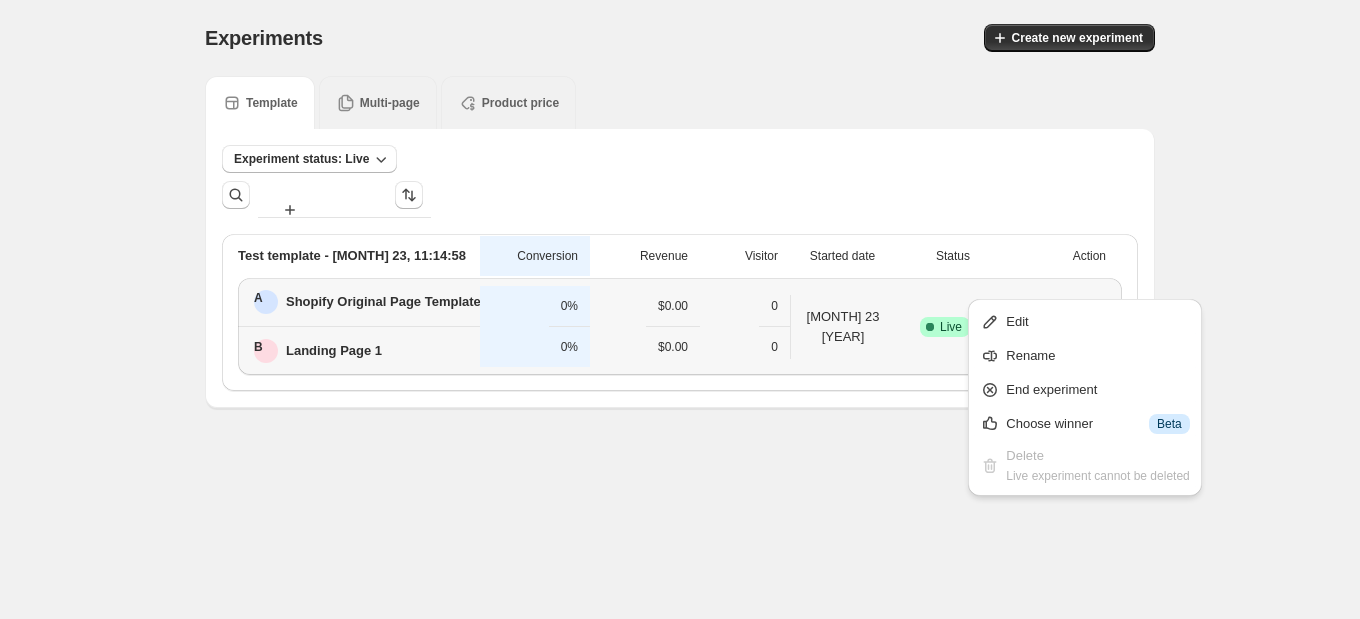 click on "B Landing Page 1" at bounding box center [365, 302] 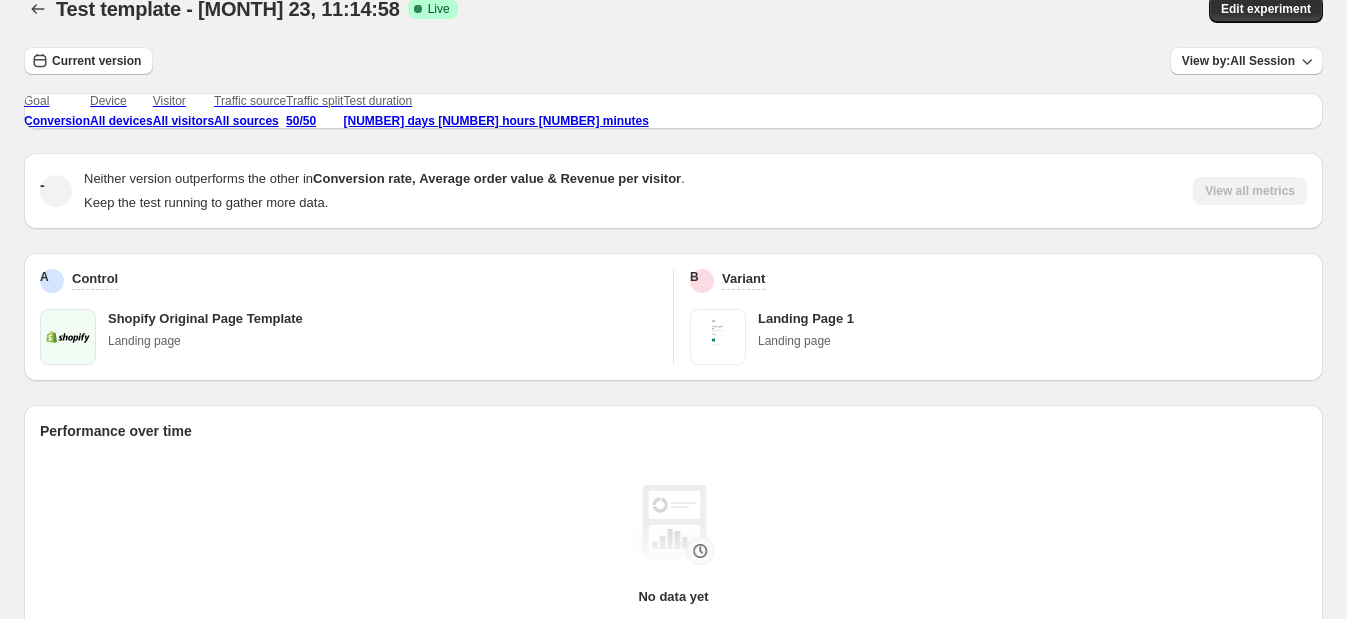 scroll, scrollTop: 0, scrollLeft: 0, axis: both 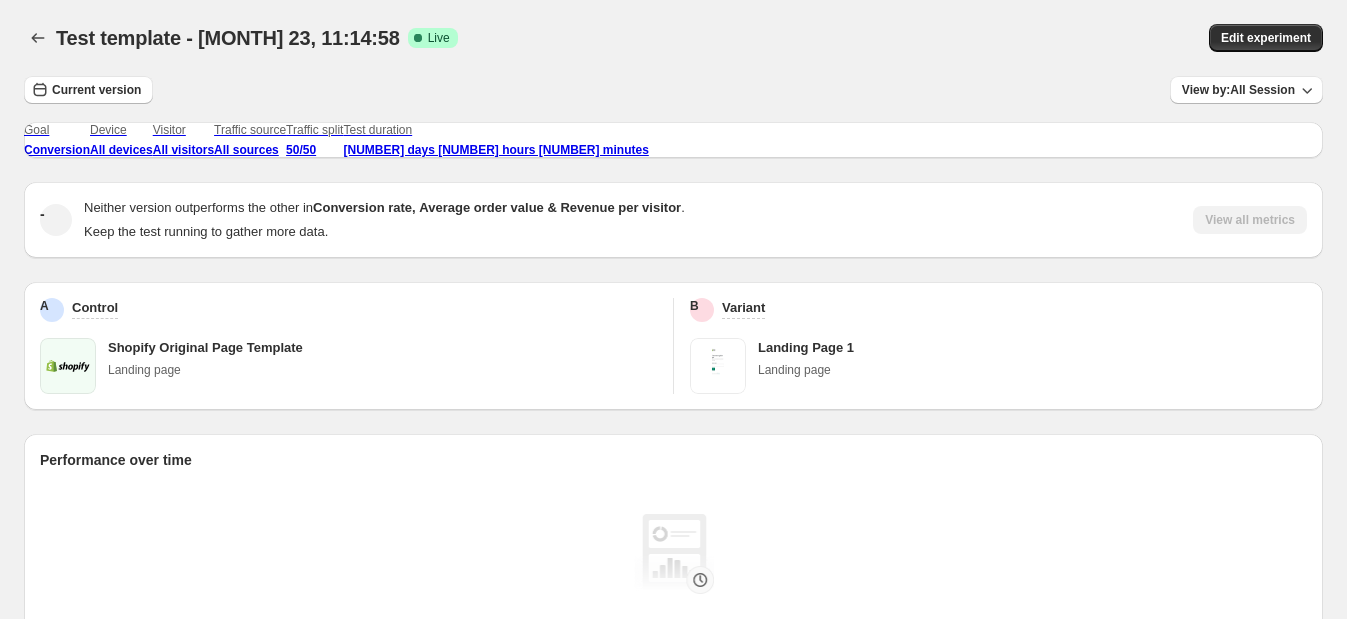 click on "Shopify Original Page Template" at bounding box center [382, 348] 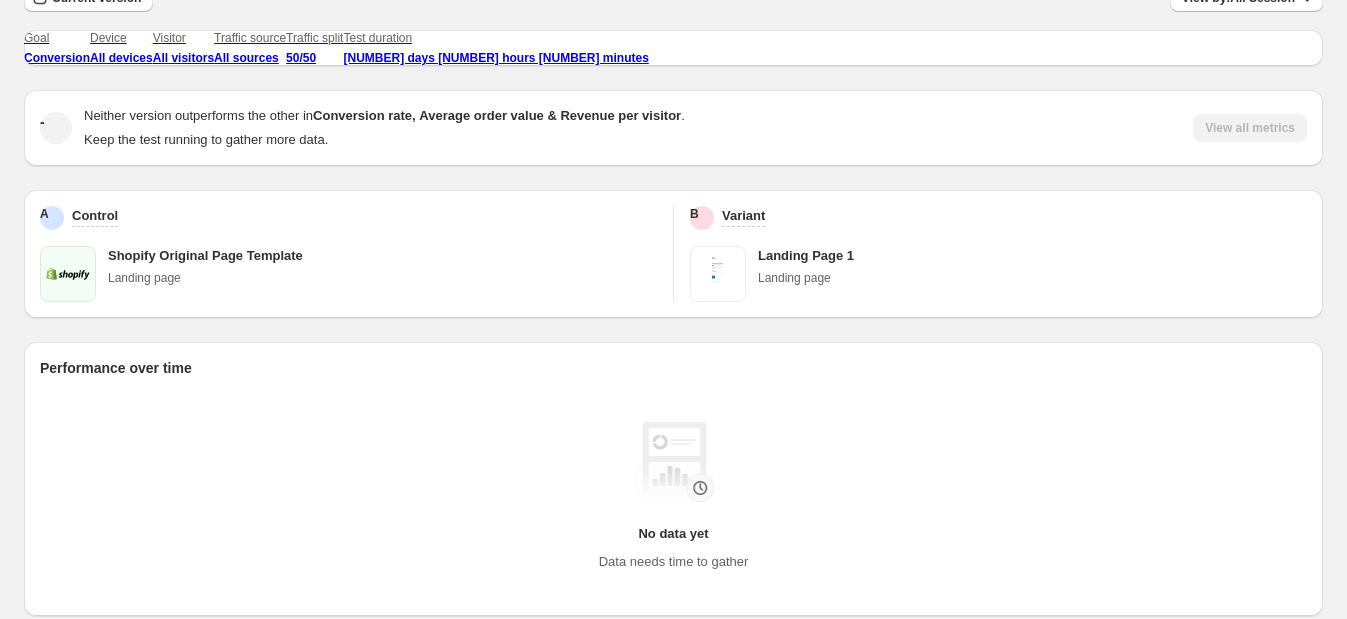 scroll, scrollTop: 124, scrollLeft: 0, axis: vertical 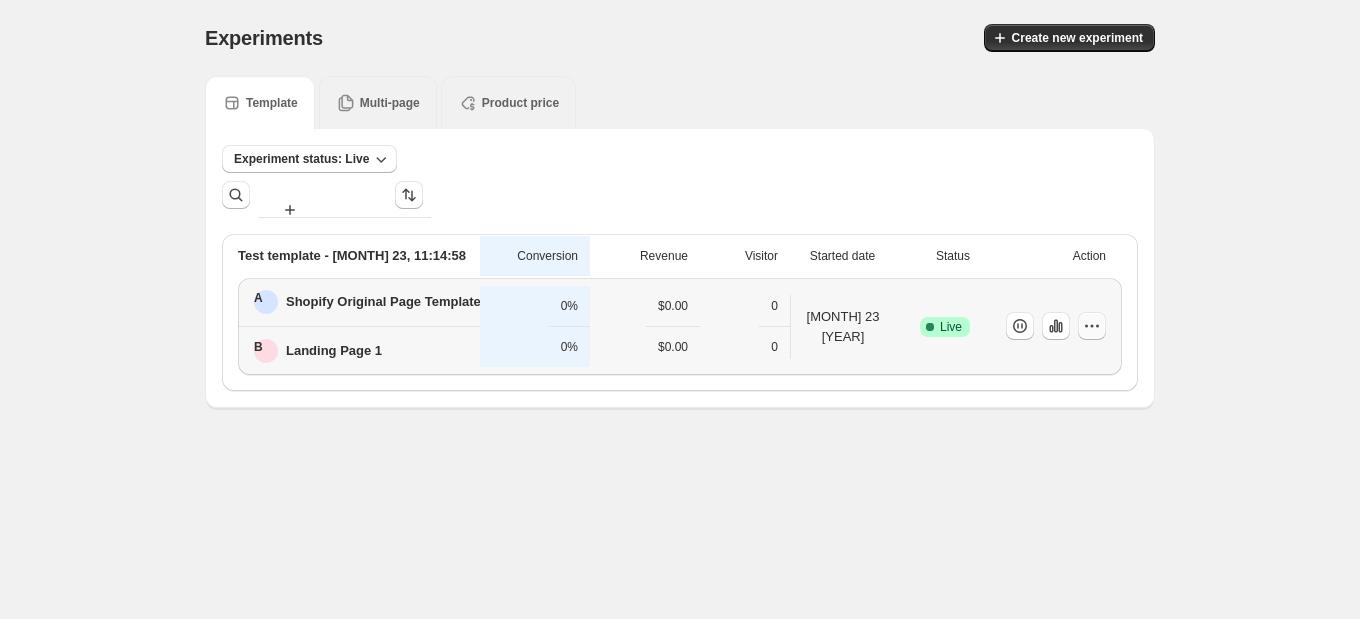 click at bounding box center [1092, 326] 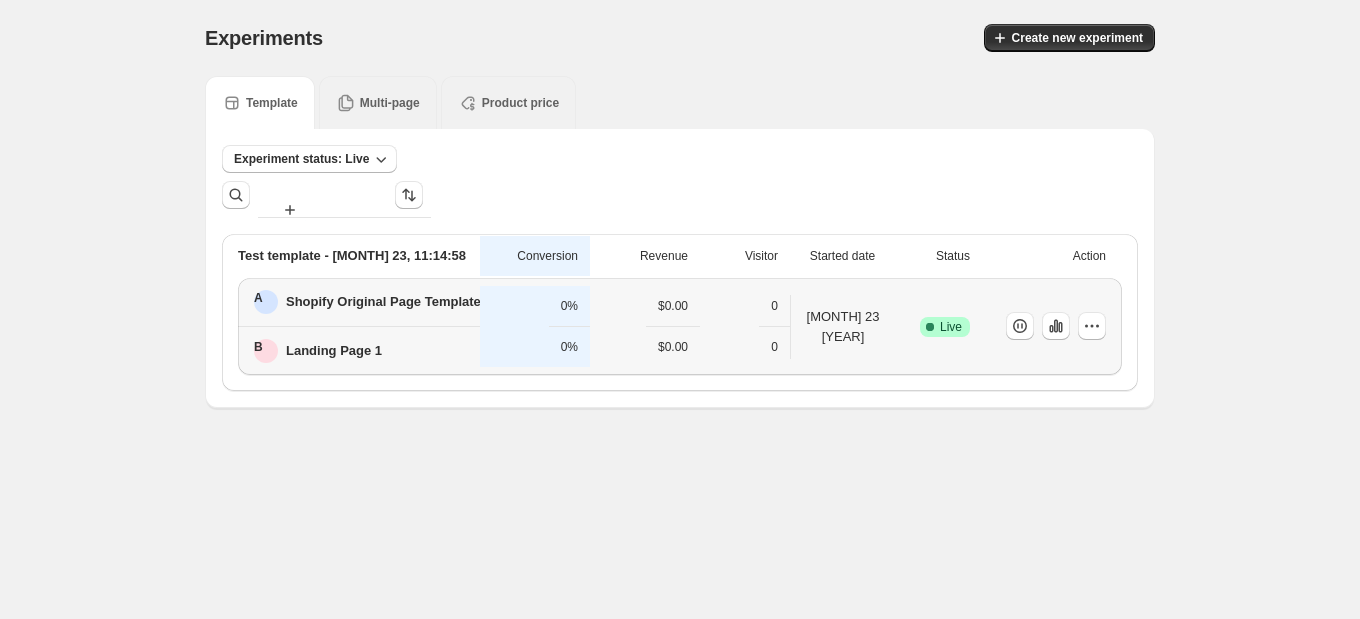 click on "Experiments. This page is ready Experiments Create new experiment Template Multi-page Product price Experiment status: Live More views More views Create new view Test template - [MONTH] 23, 11:14:58 Conversion Revenue Visitor Started date Status Action A Shopify Original Page Template B Landing Page 1 0% 0% $0.00 $0.00 0 0 [MONTH] 23 [YEAR] Success Complete Live" at bounding box center (680, 204) 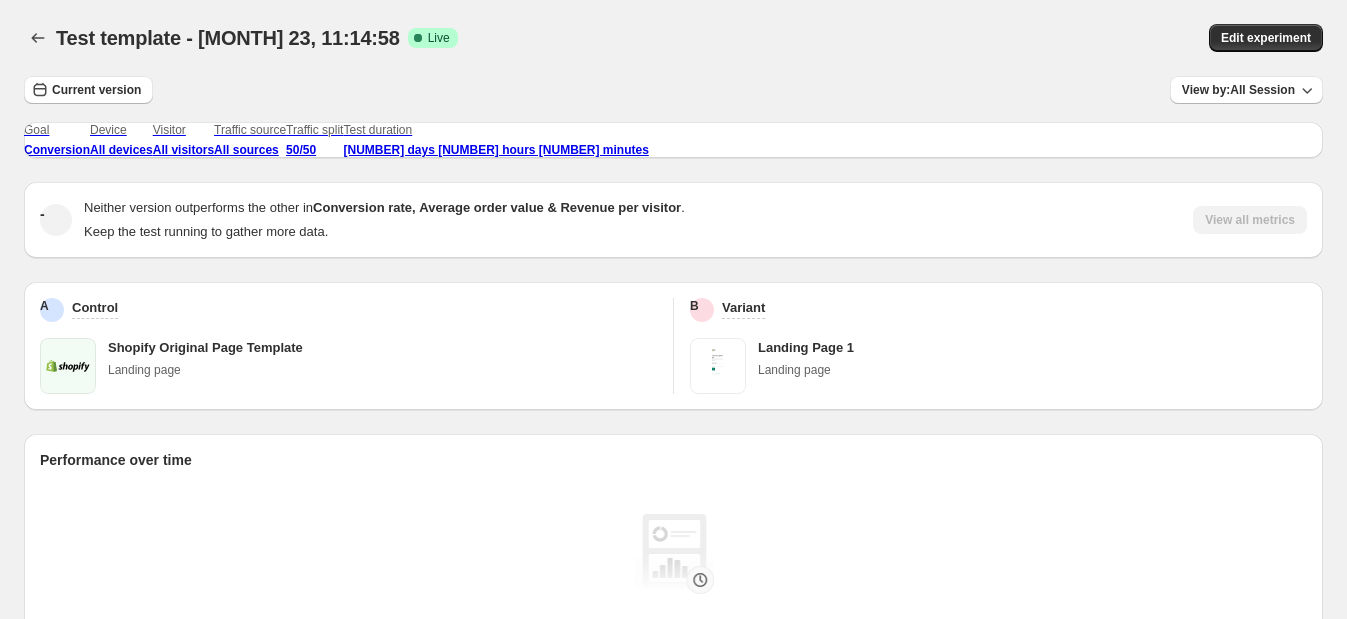 click on "Goal Conversion Device All devices Visitor All visitors Traffic source All sources Traffic split 50/50 Test duration [NUMBER] days [NUMBER] hours [NUMBER] minutes - Neither version outperforms the other in  Conversion rate ,   Average order value   &   Revenue per visitor . Keep the test running to gather more data. View all metrics A Control Shopify Original Page Template Landing page B Variant Landing Page 1 Landing page Performance over time No data yet Data needs time to gather Average Time on page No data yet Data needs time to gather Conversion rate No data yet Data needs time to gather Revenue per visitor No data yet Data needs time to gather Sessions by device type No data yet Data needs time to gather Sessions by traffic source No data yet Data needs time to gather" at bounding box center [673, 700] 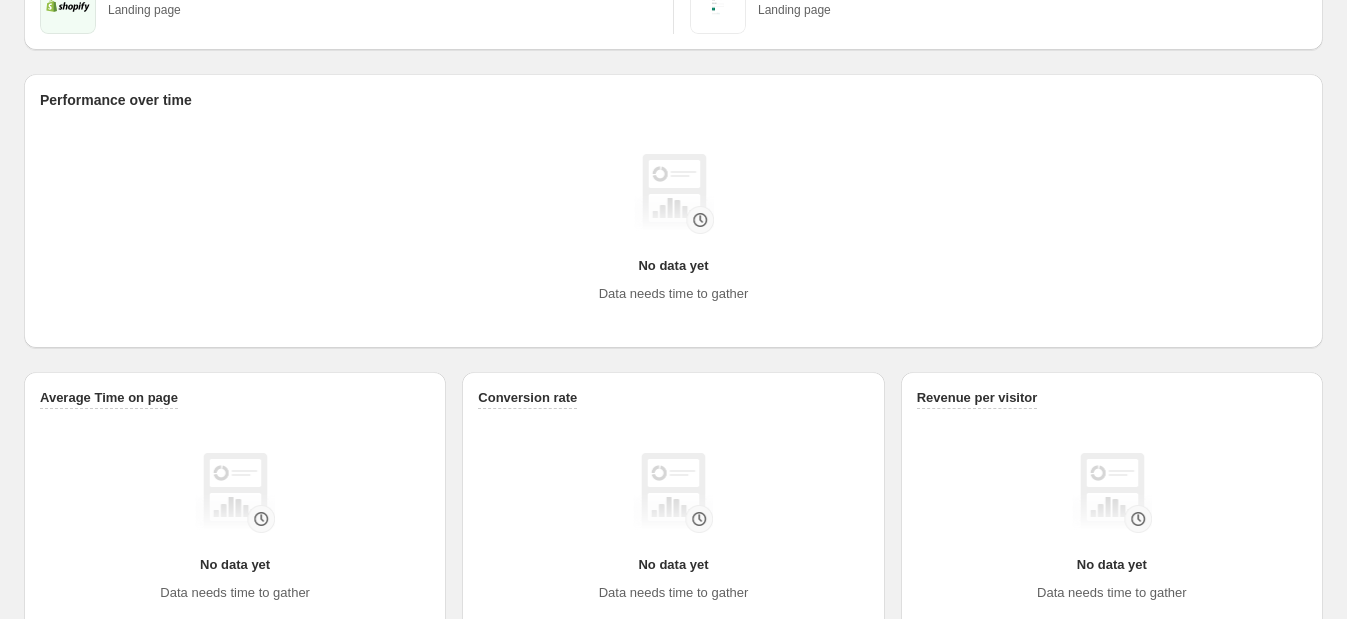 scroll, scrollTop: 375, scrollLeft: 0, axis: vertical 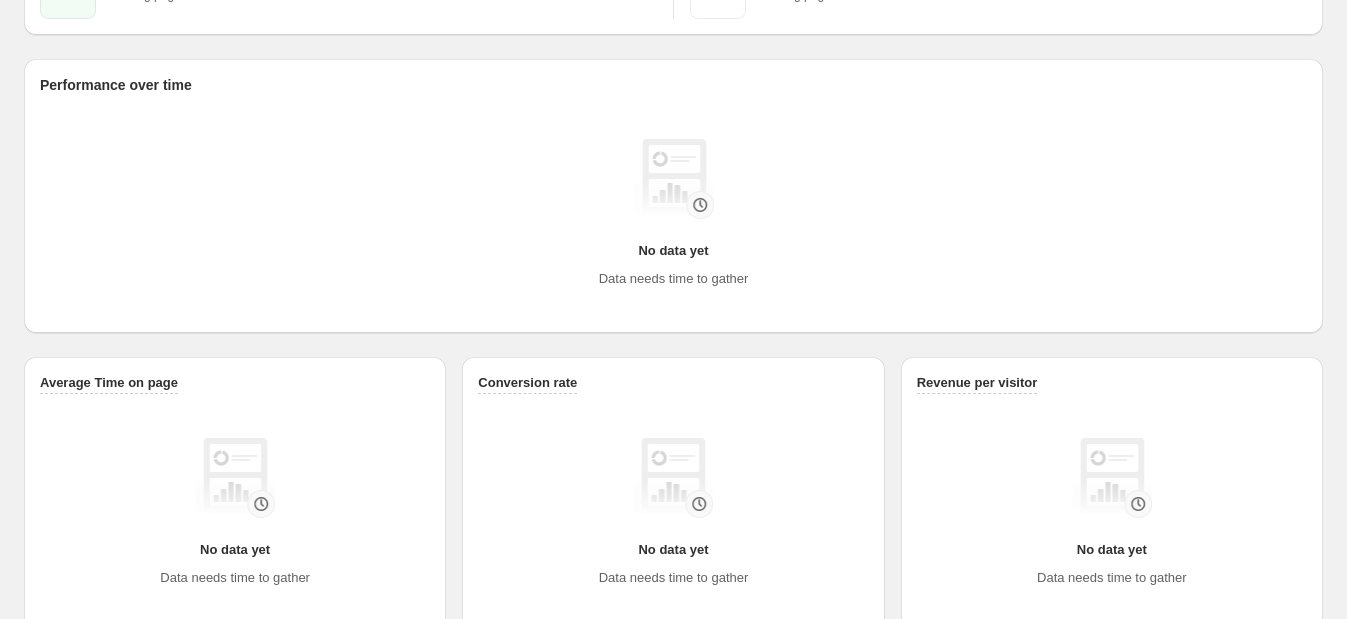 click on "A Control Shopify Original Page Template Landing page" at bounding box center [348, -29] 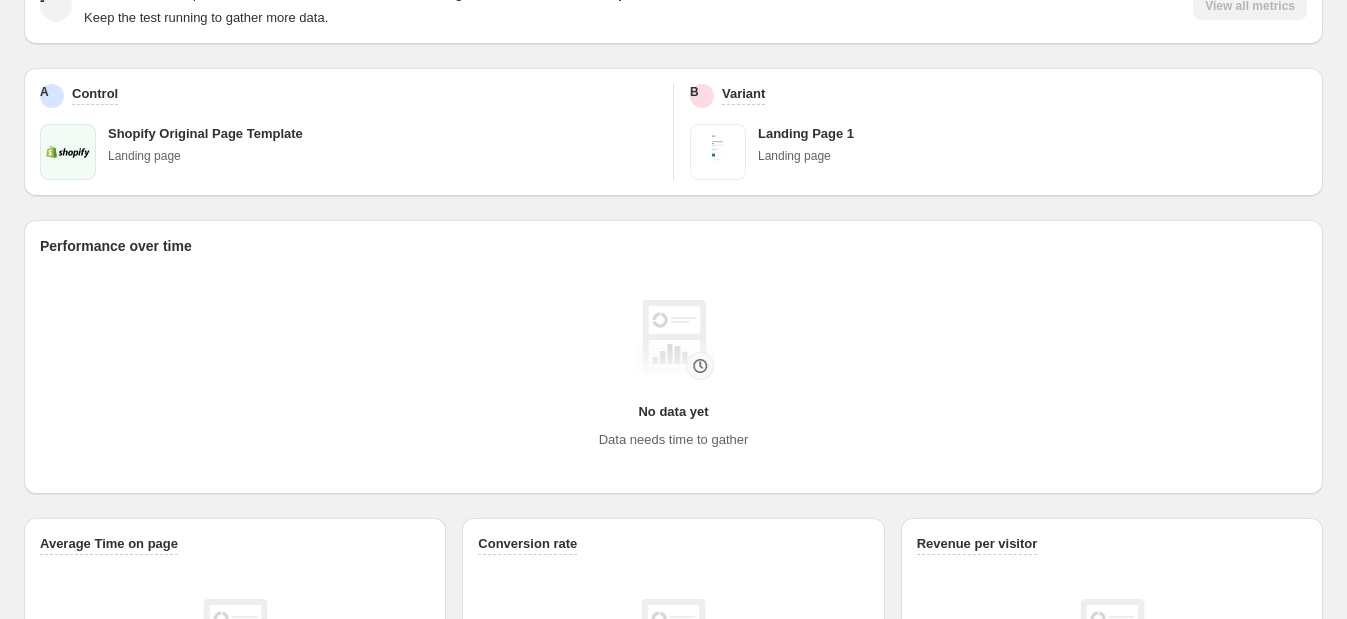 scroll, scrollTop: 124, scrollLeft: 0, axis: vertical 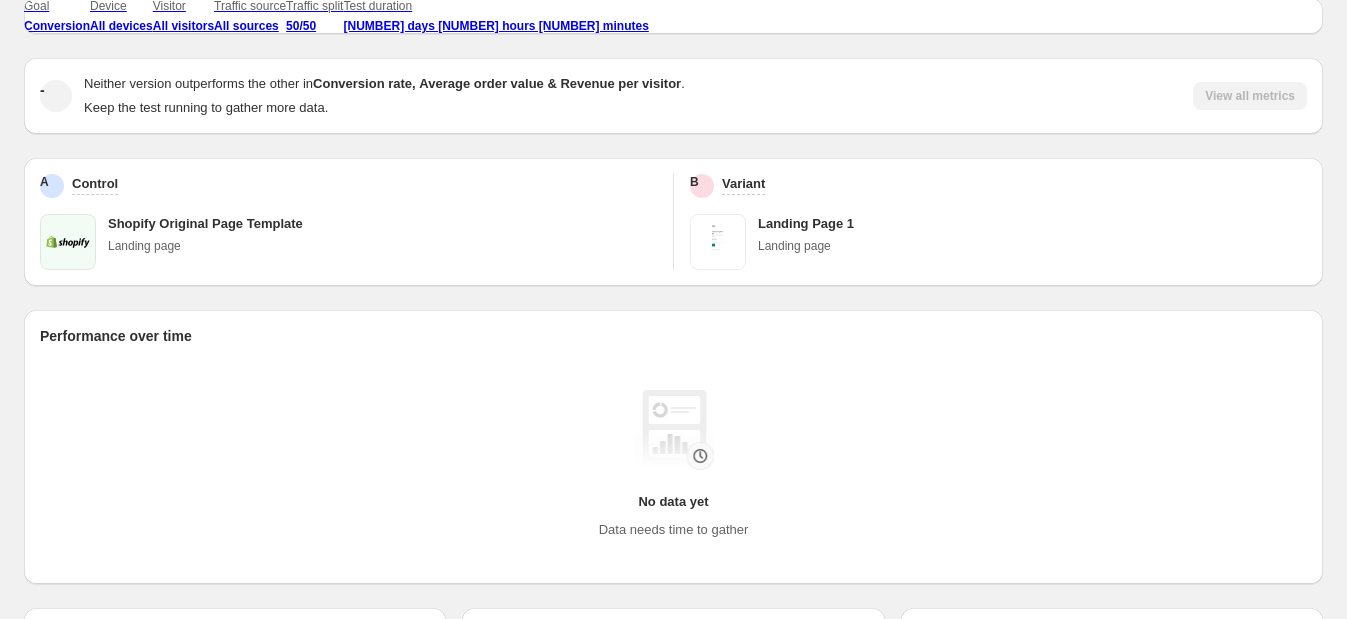 drag, startPoint x: 423, startPoint y: 258, endPoint x: 325, endPoint y: 255, distance: 98.045906 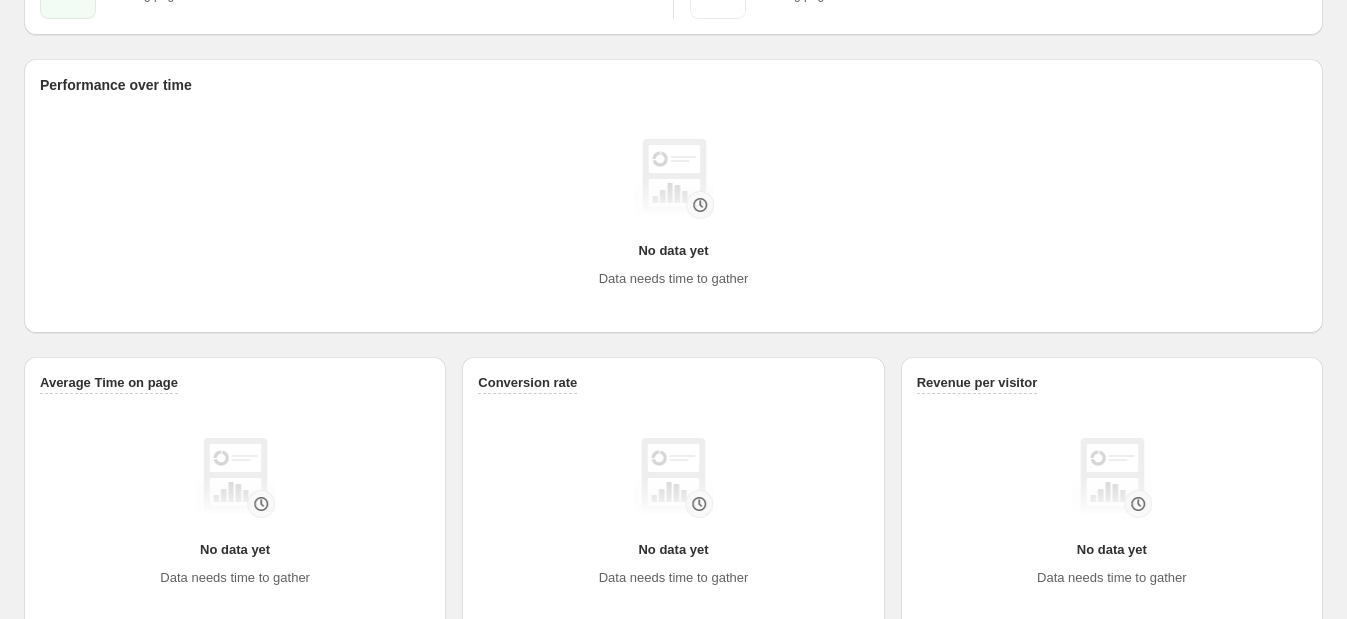 click on "Landing page" at bounding box center [382, -5] 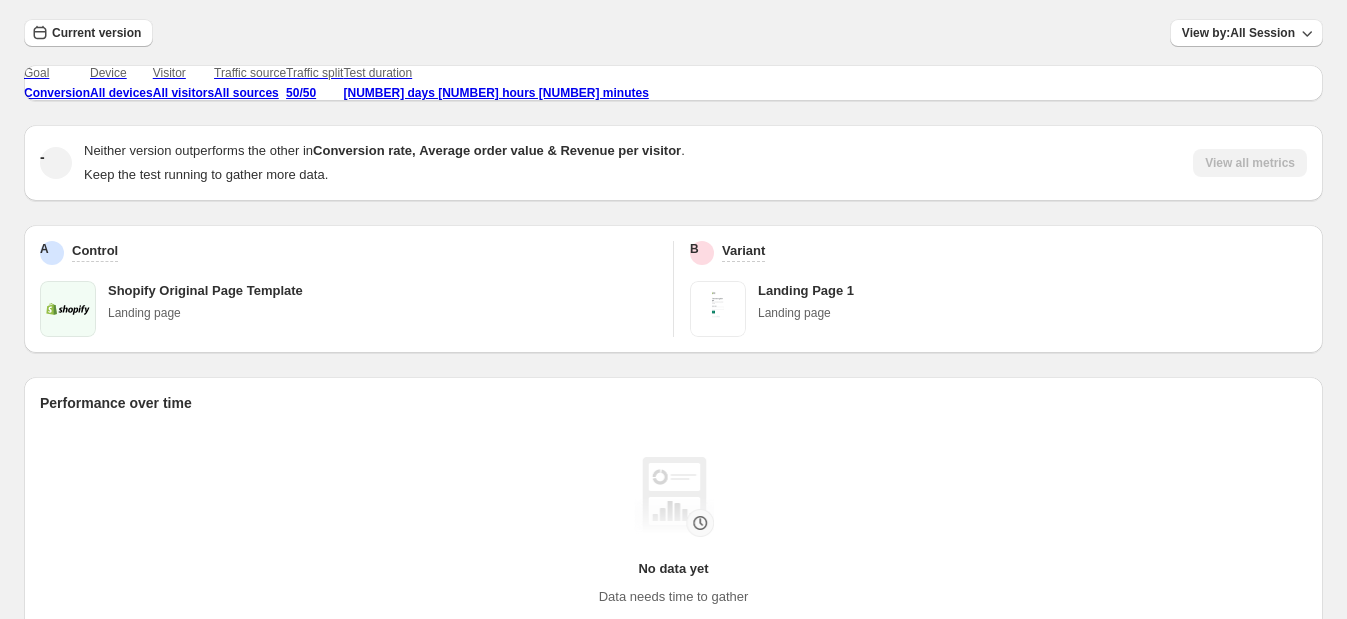 scroll, scrollTop: 0, scrollLeft: 0, axis: both 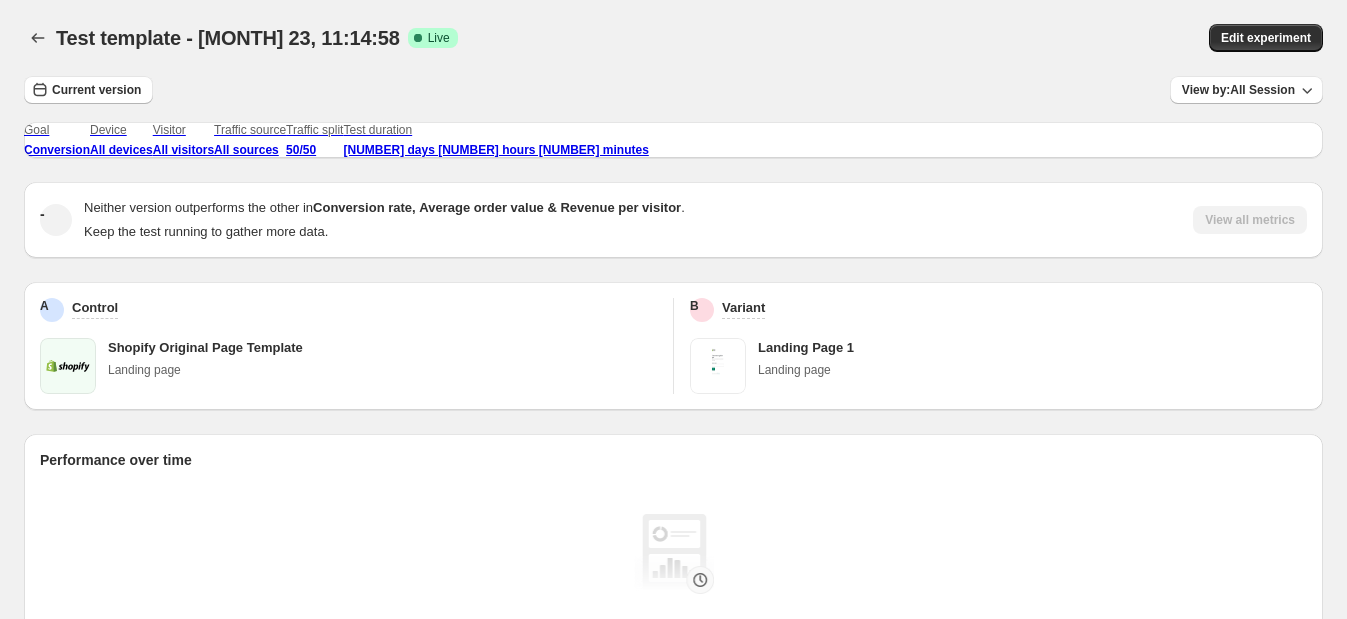 click on "Landing Page 1" at bounding box center [382, 348] 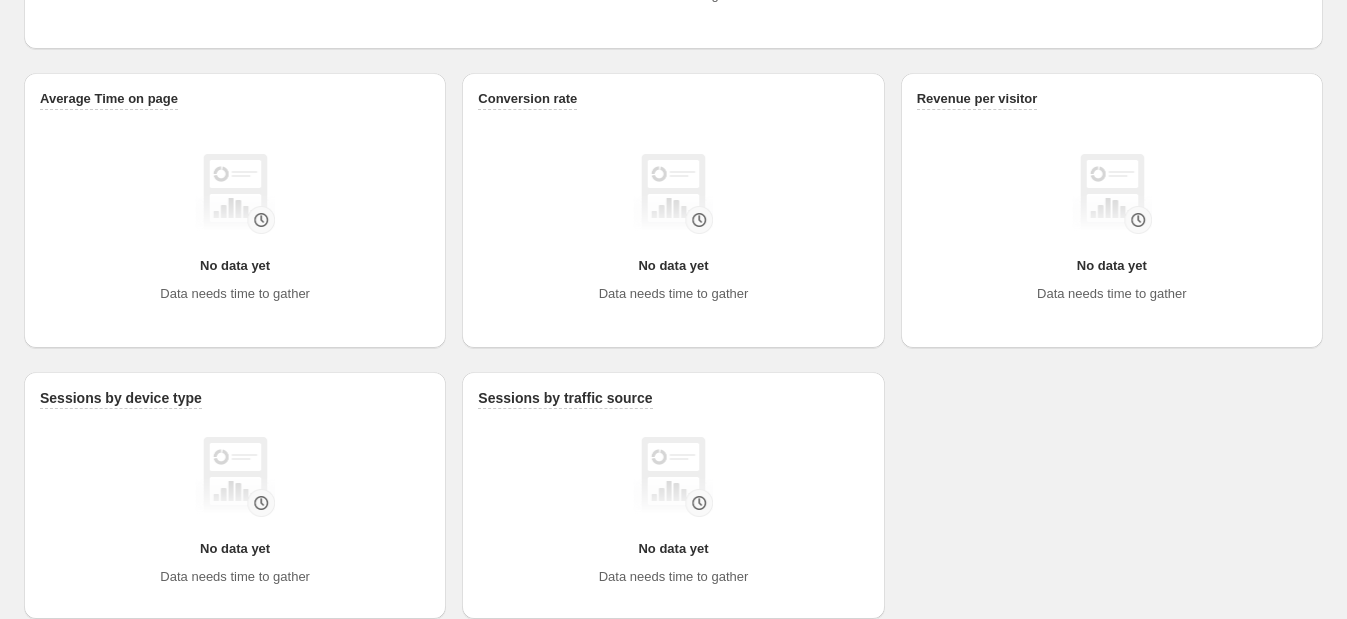 scroll, scrollTop: 779, scrollLeft: 0, axis: vertical 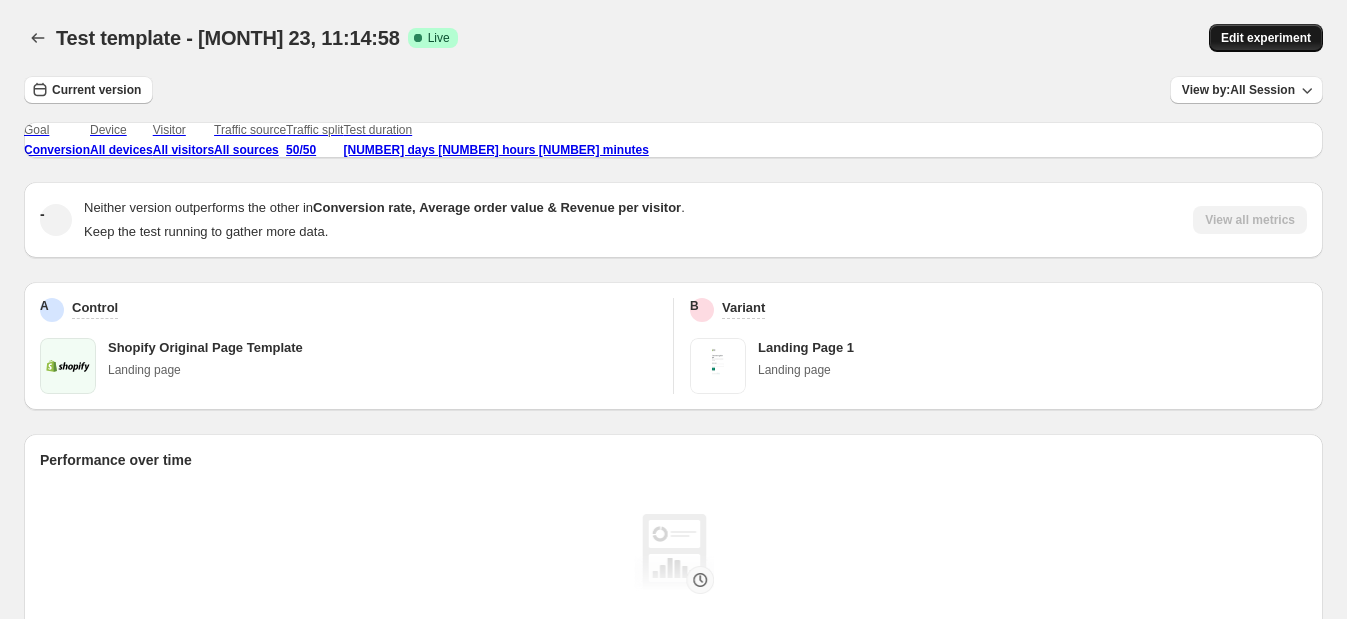 click on "Edit experiment" at bounding box center (1266, 38) 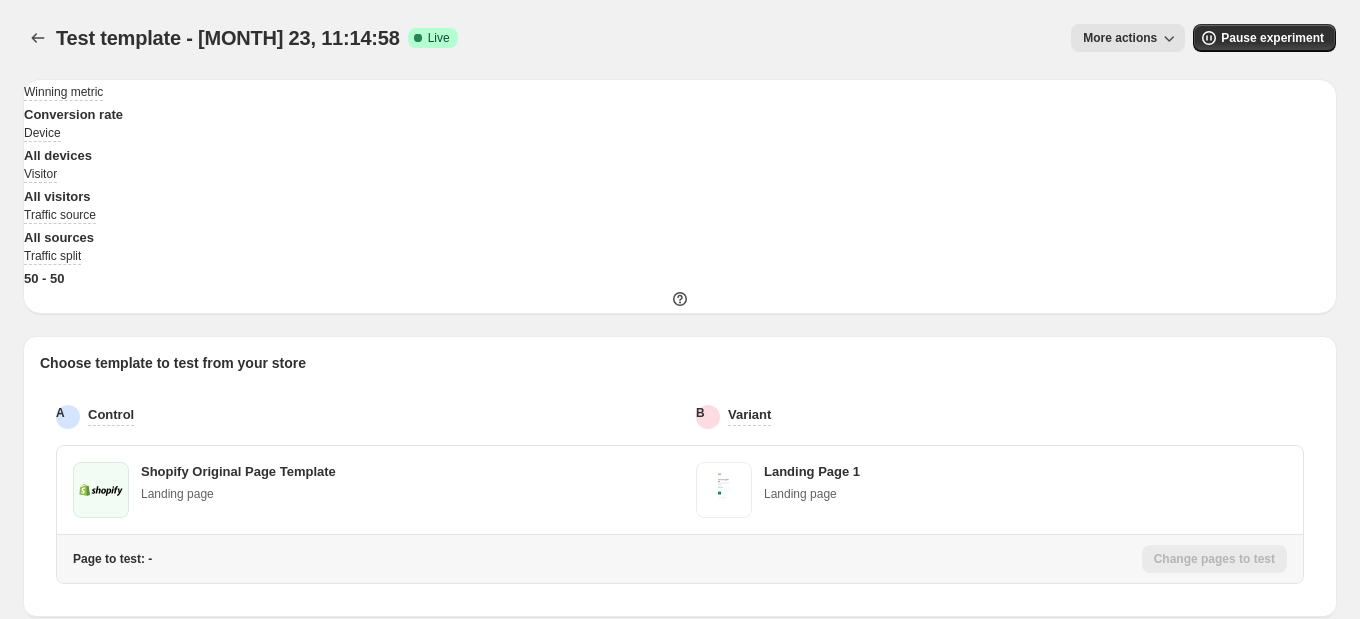 click on "Page to test: -" at bounding box center (603, 559) 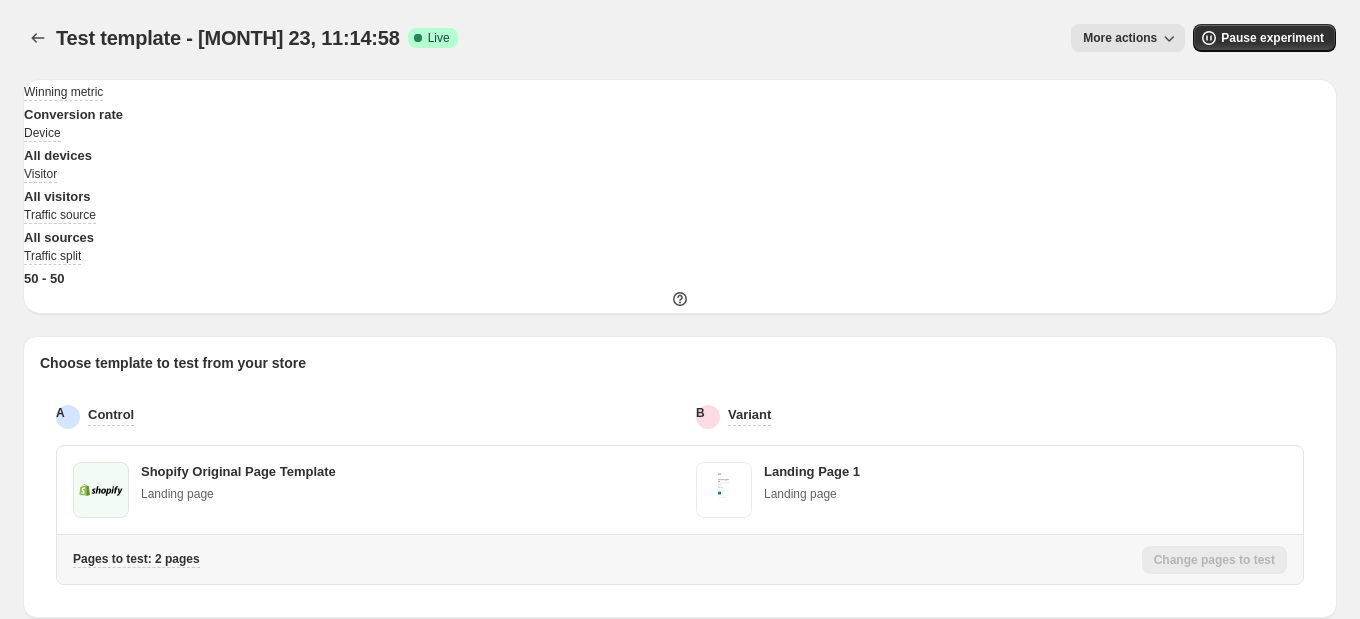 click on "Pages to test: 2 pages" at bounding box center (603, 559) 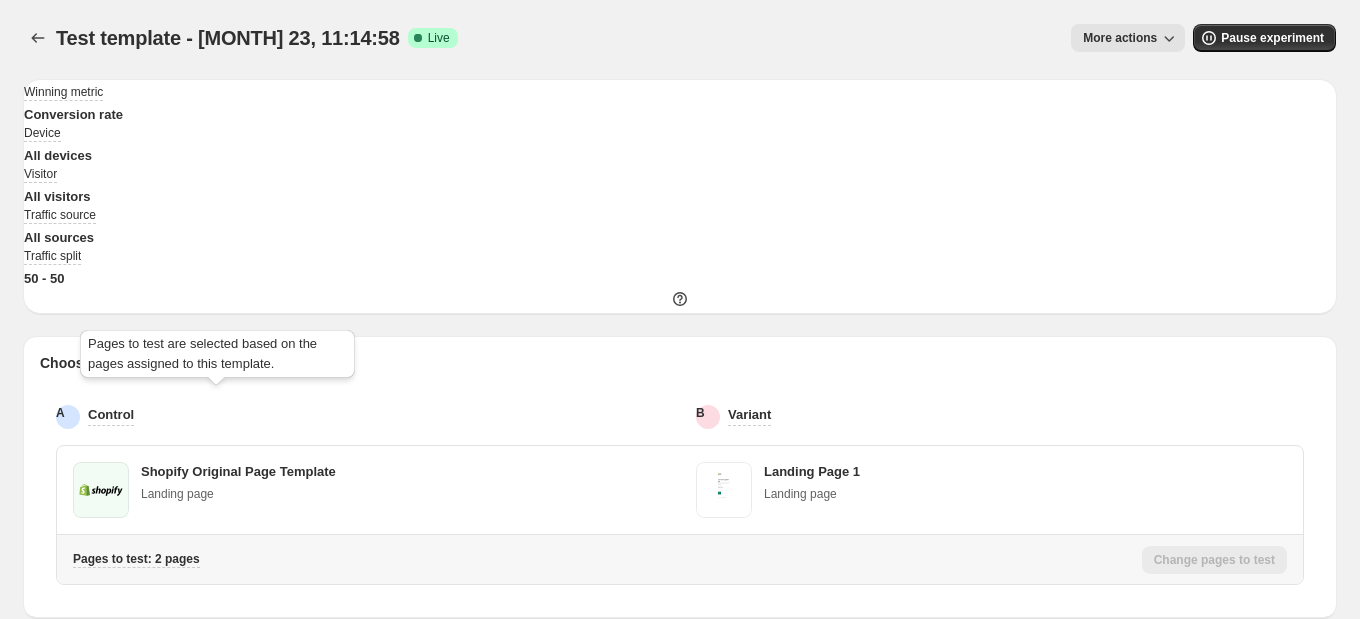 click on "Pages to test: 2 pages" at bounding box center (136, 559) 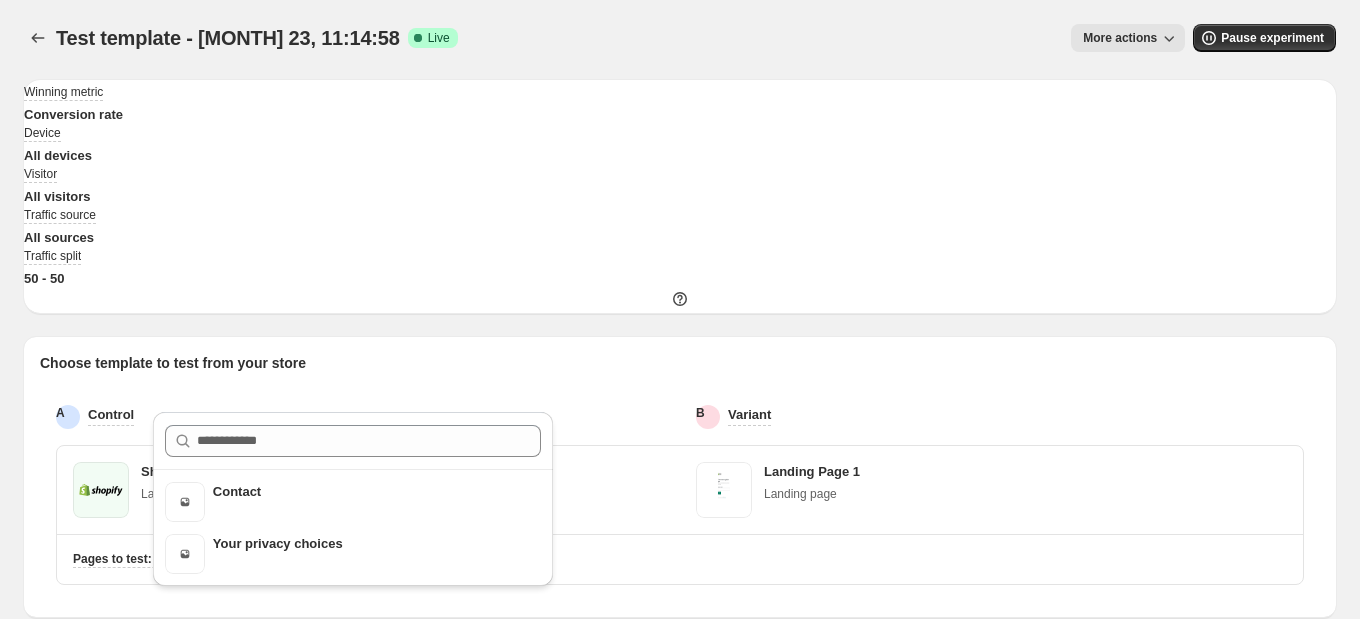 click on "Test template - [MONTH] 23, 11:14:58. This page is ready Test template - [MONTH] 23, 11:14:58 Success Complete Live More actions More actions More actions Pause experiment Winning metric Conversion rate Device All devices Visitor All visitors Traffic source All sources Traffic split 50 - 50 Choose template to test from your store A Control B Variant Shopify Original Page Template Landing page Landing Page 1 Landing page Pages to test: 2 pages" at bounding box center (680, 308) 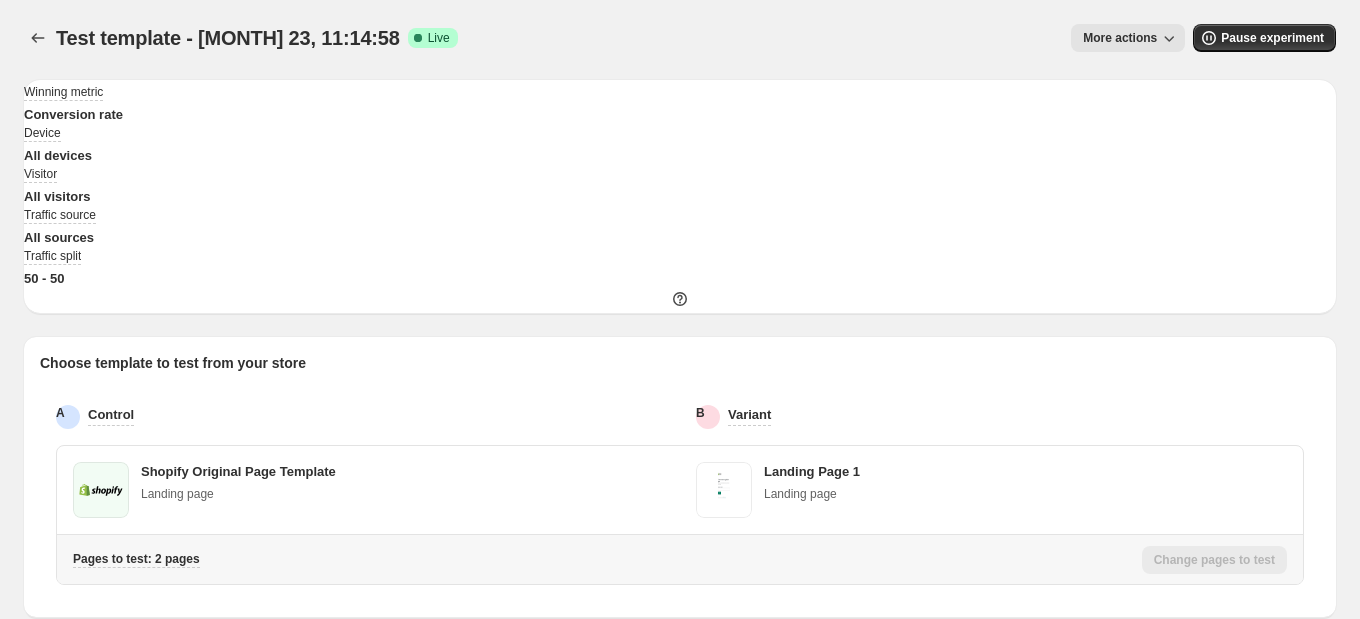 click on "Pages to test: 2 pages" at bounding box center (603, 559) 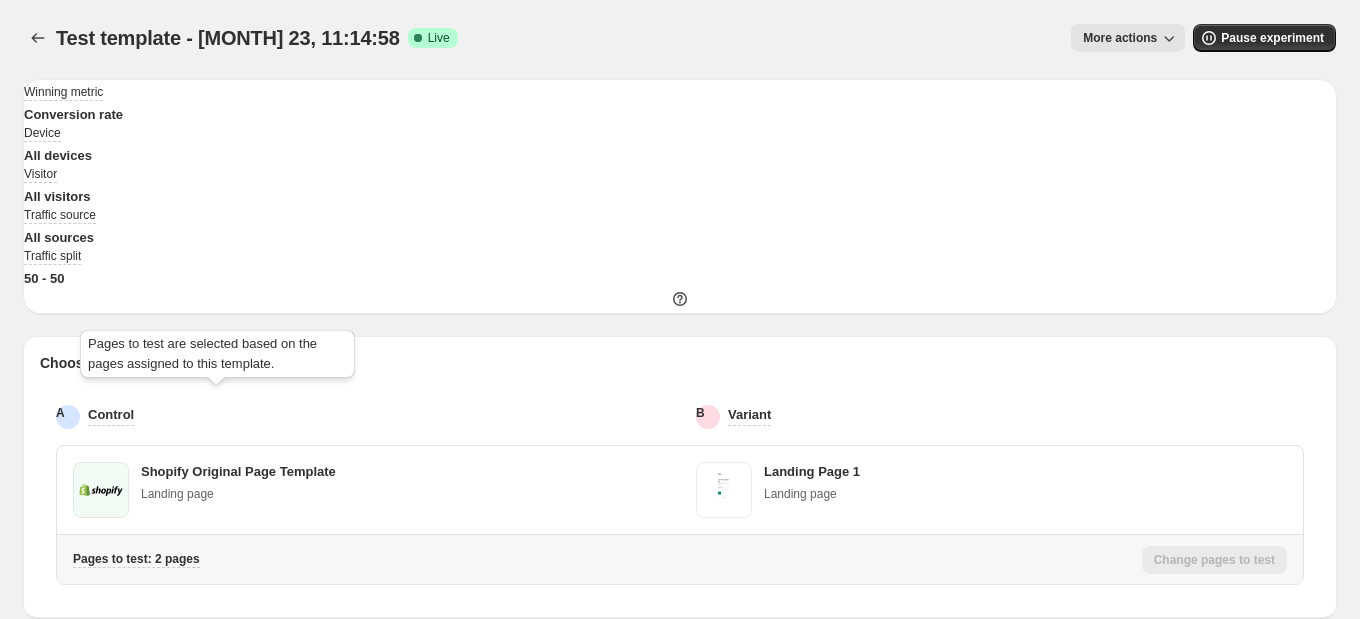 click on "Pages to test: 2 pages" at bounding box center [136, 559] 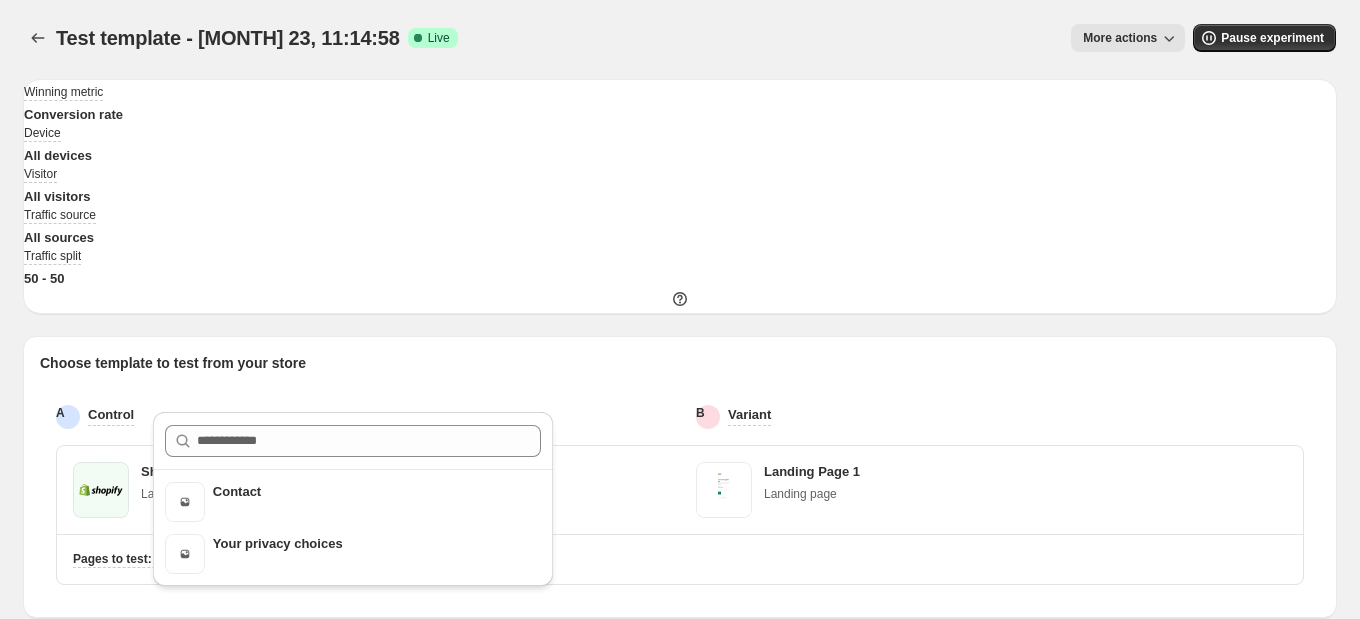 click on "Test template - [MONTH] 23, 11:14:58. This page is ready Test template - [MONTH] 23, 11:14:58 Success Complete Live More actions More actions More actions Pause experiment Winning metric Conversion rate Device All devices Visitor All visitors Traffic source All sources Traffic split 50 - 50 Choose template to test from your store A Control B Variant Shopify Original Page Template Landing page Landing Page 1 Landing page Pages to test: 2 pages" at bounding box center [680, 308] 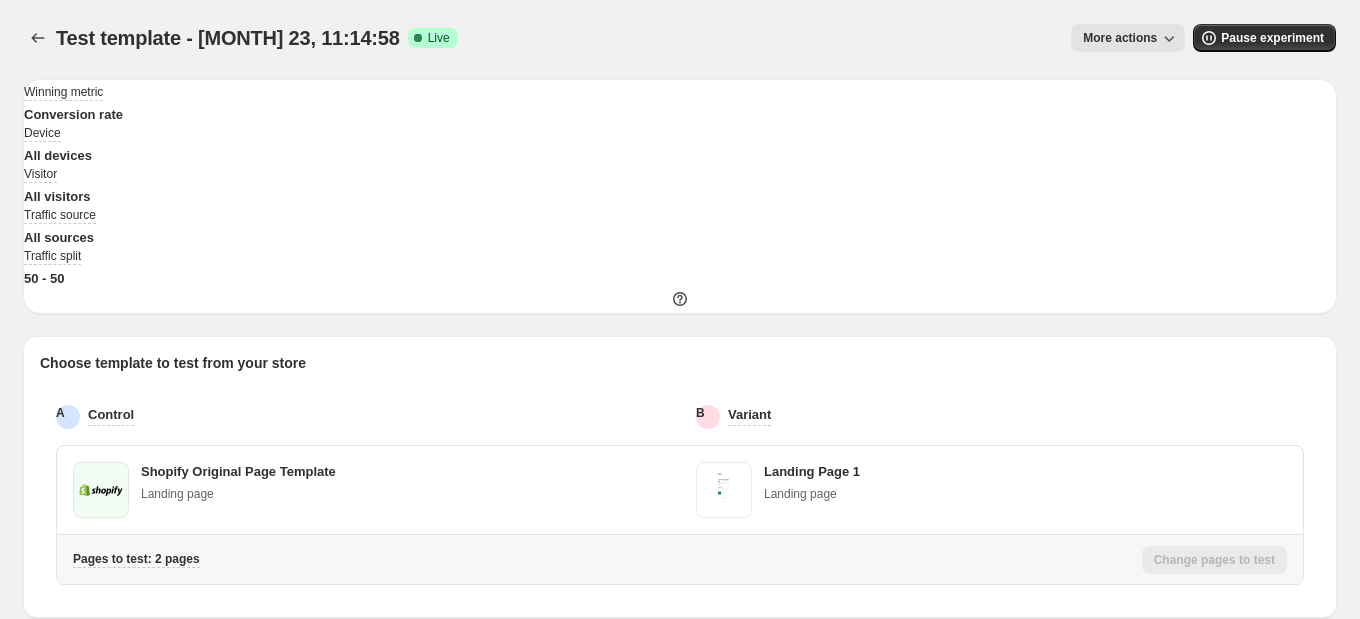 click on "Pages to test: 2 pages" at bounding box center (238, 472) 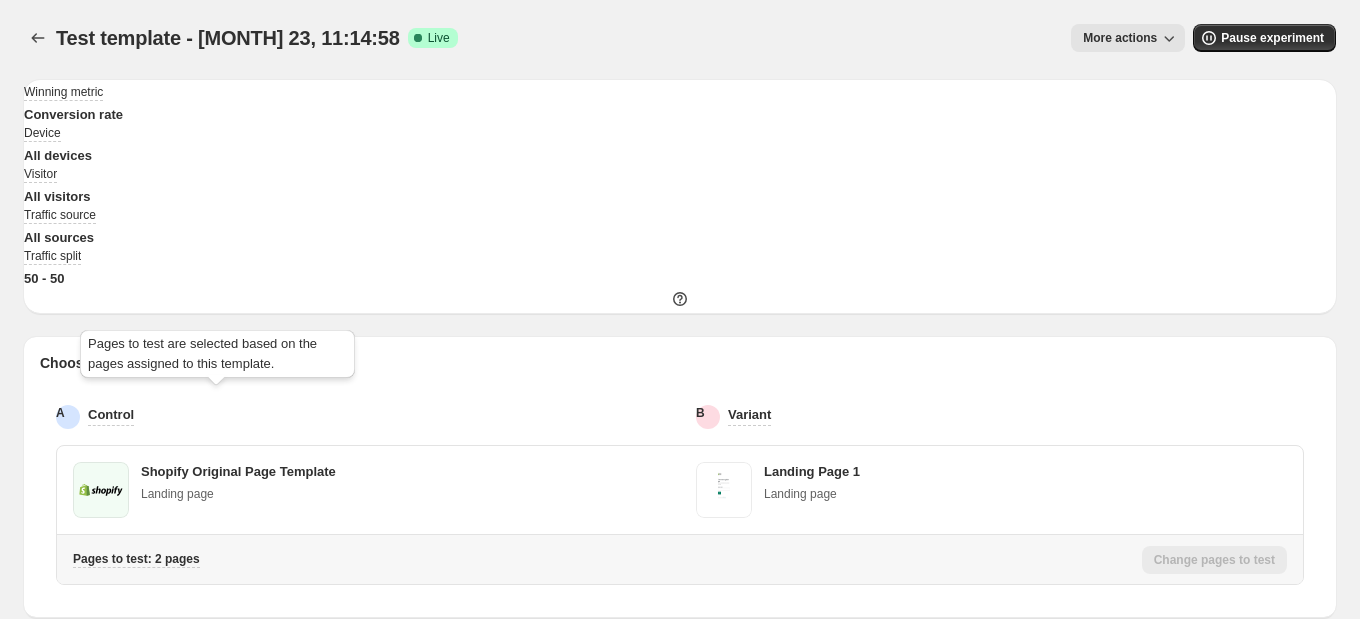 click on "Pages to test: 2 pages" at bounding box center (136, 559) 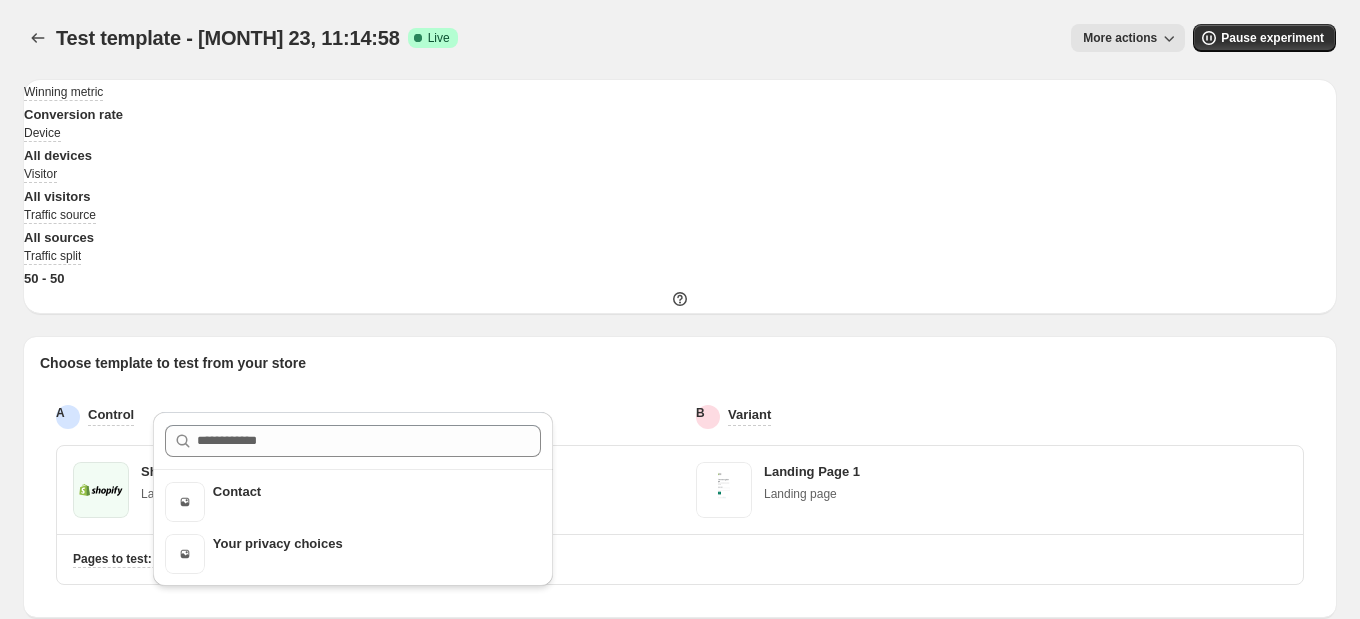 click on "Test template - [MONTH] 23, 11:14:58. This page is ready Test template - [MONTH] 23, 11:14:58 Success Complete Live More actions More actions More actions Pause experiment Winning metric Conversion rate Device All devices Visitor All visitors Traffic source All sources Traffic split 50 - 50 Choose template to test from your store A Control B Variant Shopify Original Page Template Landing page Landing Page 1 Landing page Pages to test: 2 pages" at bounding box center (680, 308) 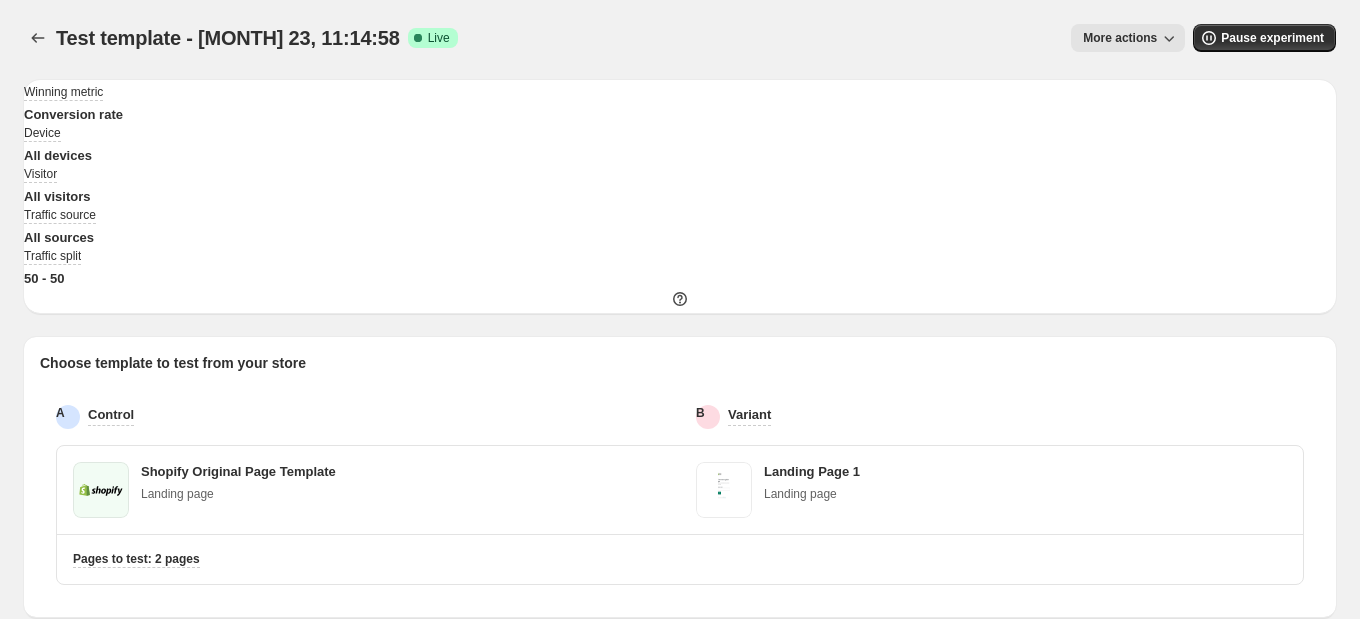 click on "Choose template to test from your store A Control B Variant Shopify Original Page Template Landing page Landing Page 1 Landing page Pages to test: 2 pages" at bounding box center [63, 92] 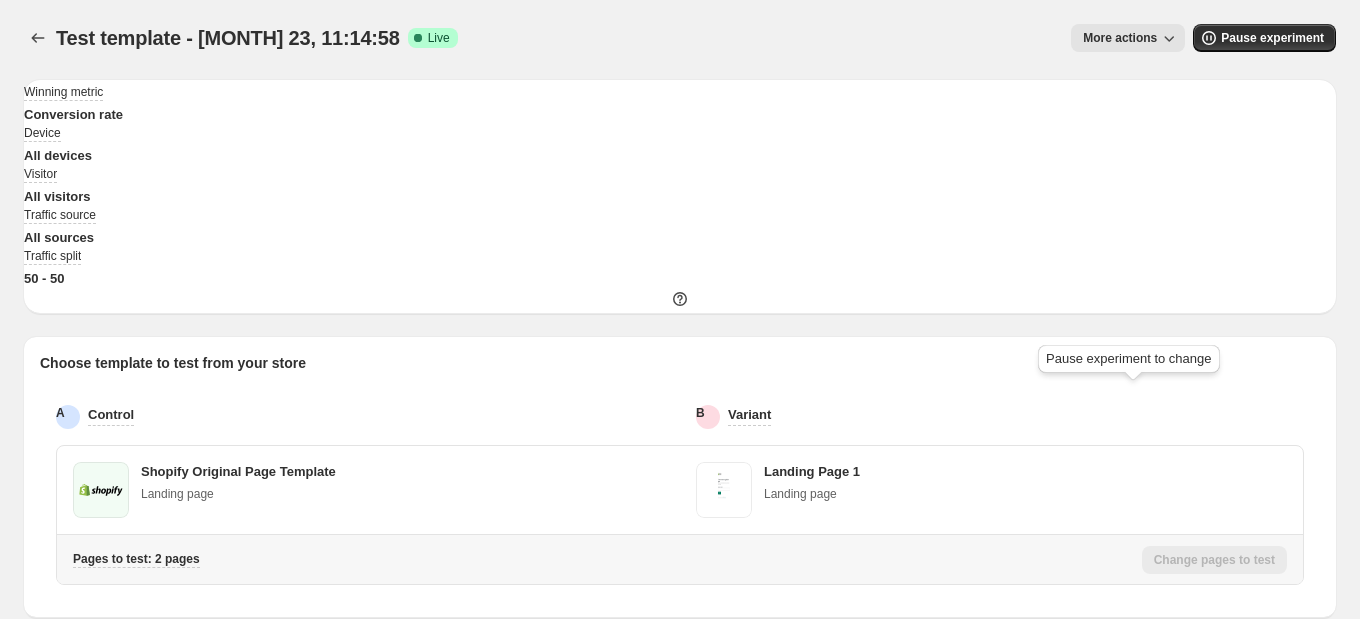 click on "Change pages to test" at bounding box center (1214, 560) 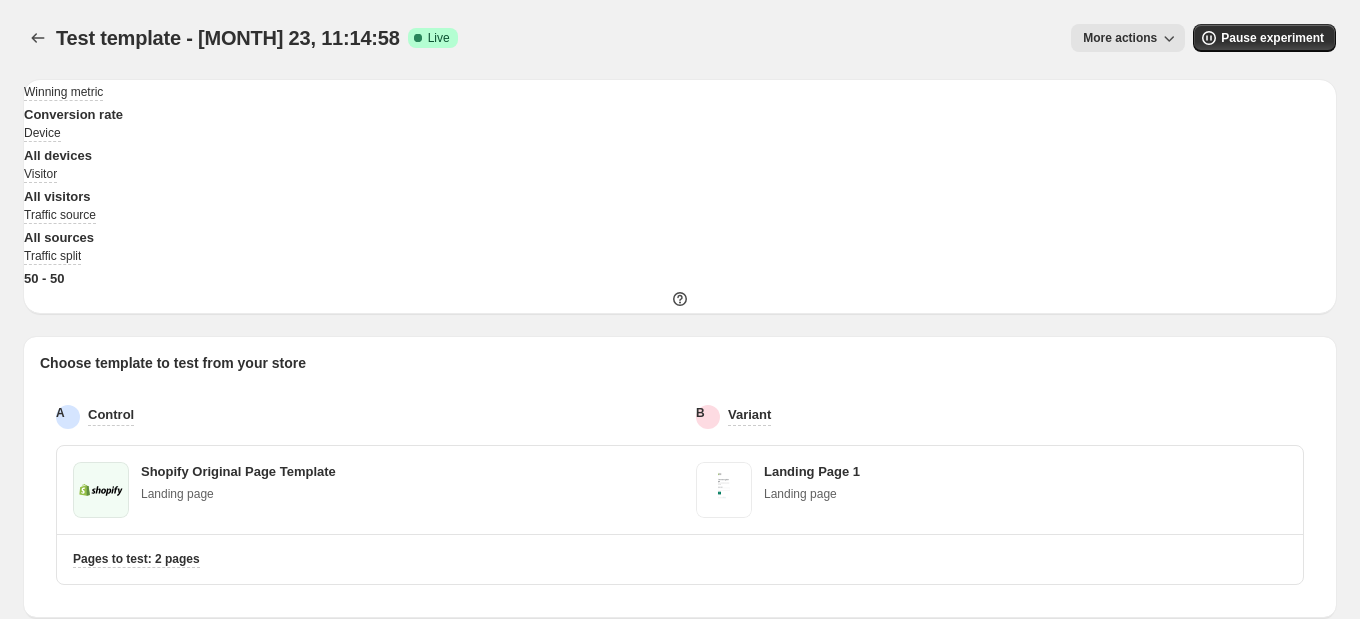 click on "Test template - [MONTH] 23, 11:14:58. This page is ready Test template - [MONTH] 23, 11:14:58 Success Complete Live More actions More actions More actions Pause experiment Winning metric Conversion rate Device All devices Visitor All visitors Traffic source All sources Traffic split 50 - 50 Choose template to test from your store A Control B Variant Shopify Original Page Template Landing page Landing Page 1 Landing page Pages to test: 2 pages" at bounding box center [680, 308] 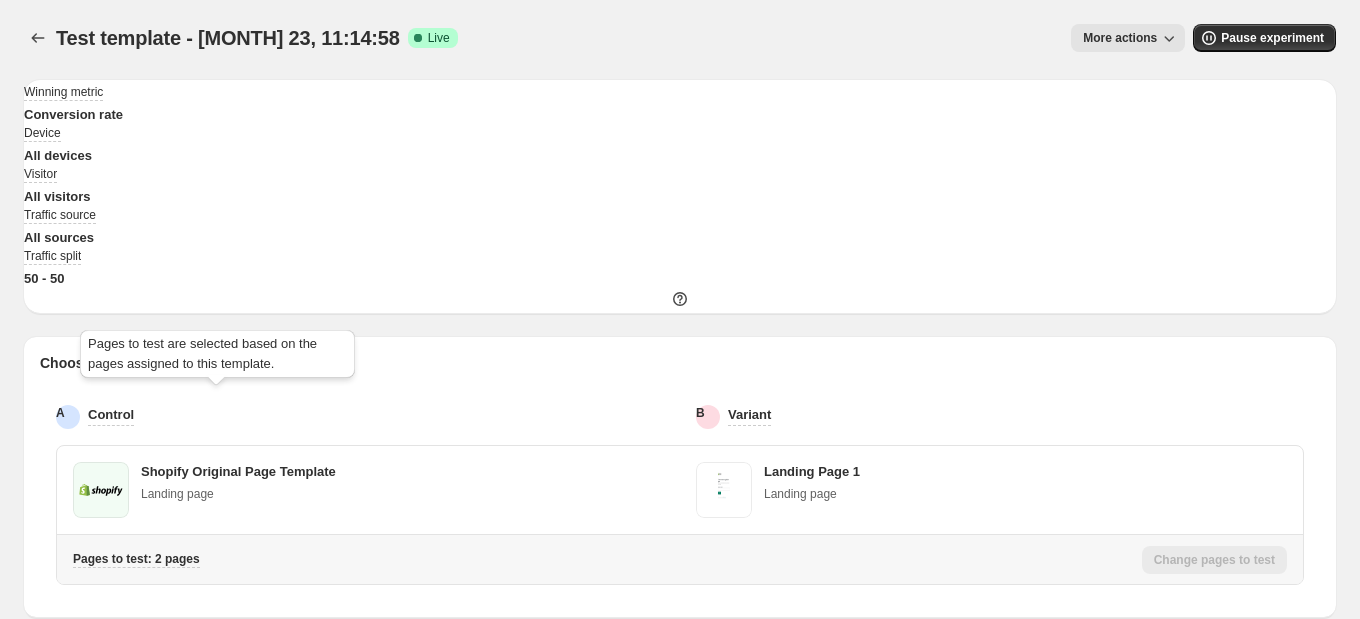 click on "Pages to test: 2 pages" at bounding box center [136, 559] 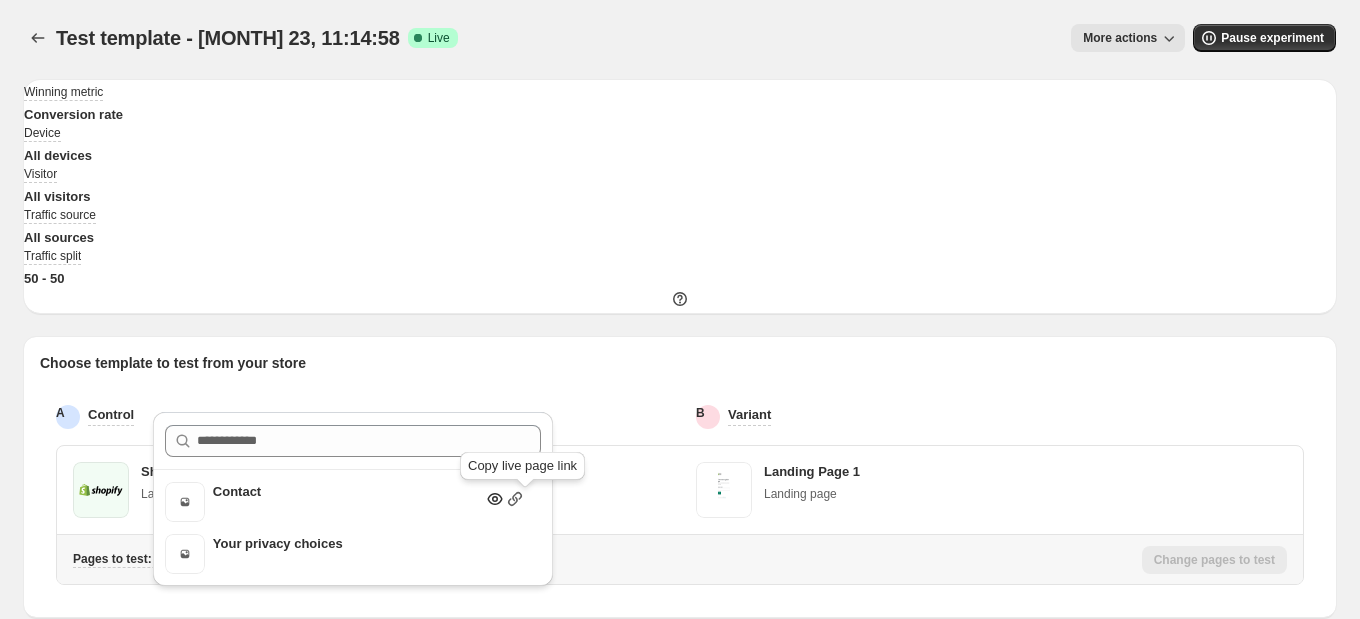click at bounding box center [515, 499] 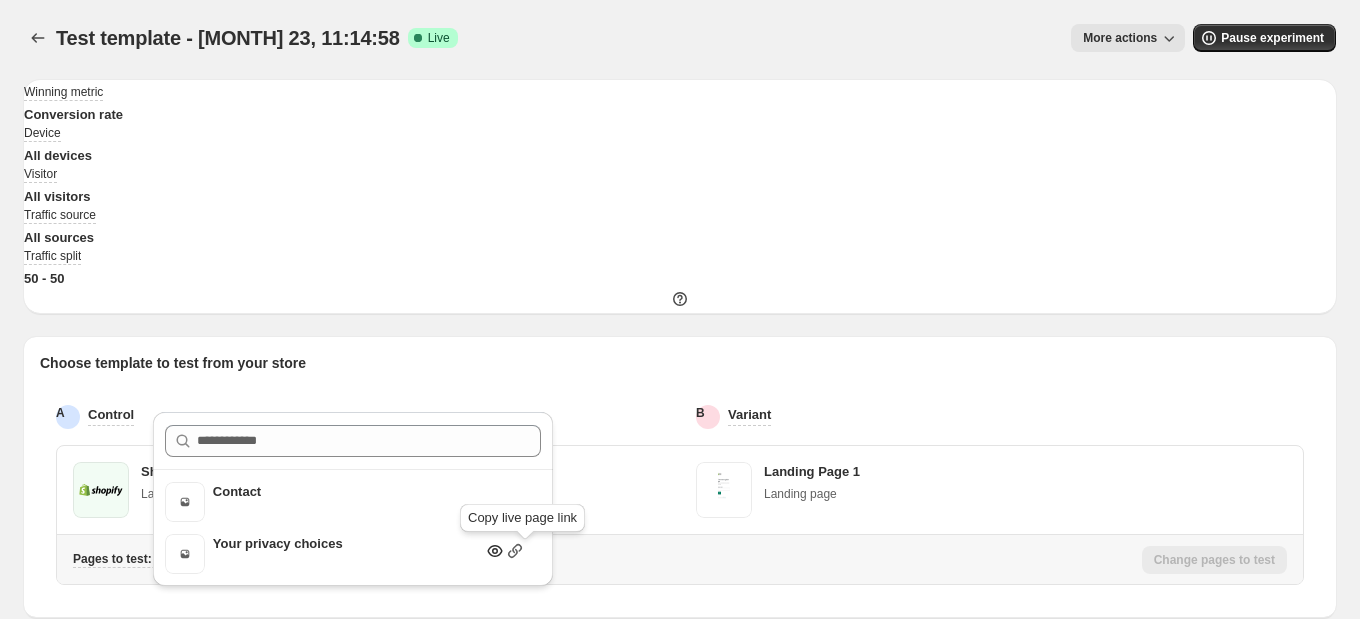 click at bounding box center (515, 551) 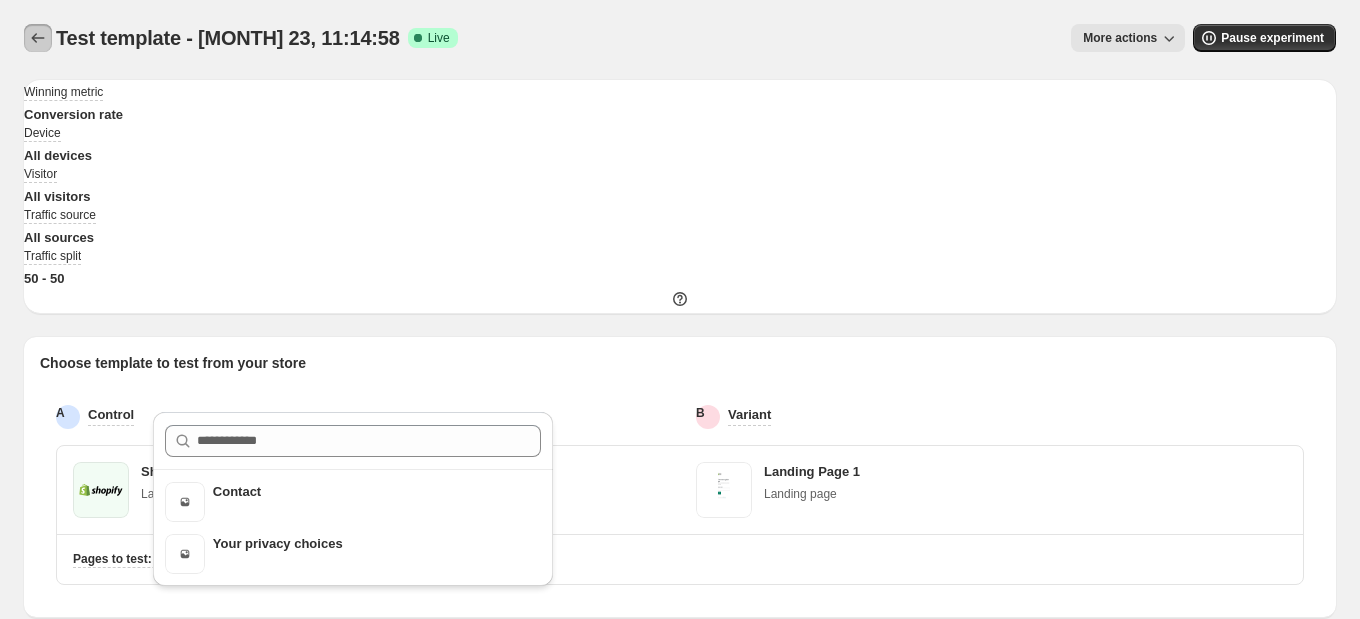 click at bounding box center (38, 38) 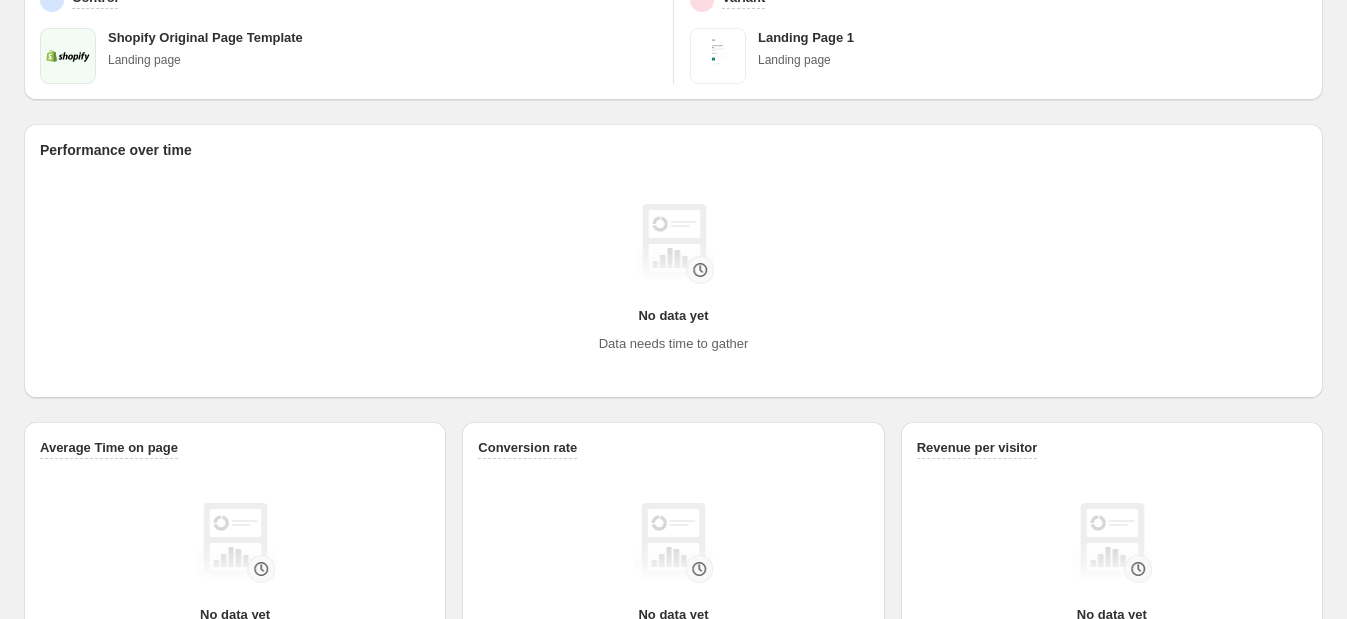 scroll, scrollTop: 0, scrollLeft: 0, axis: both 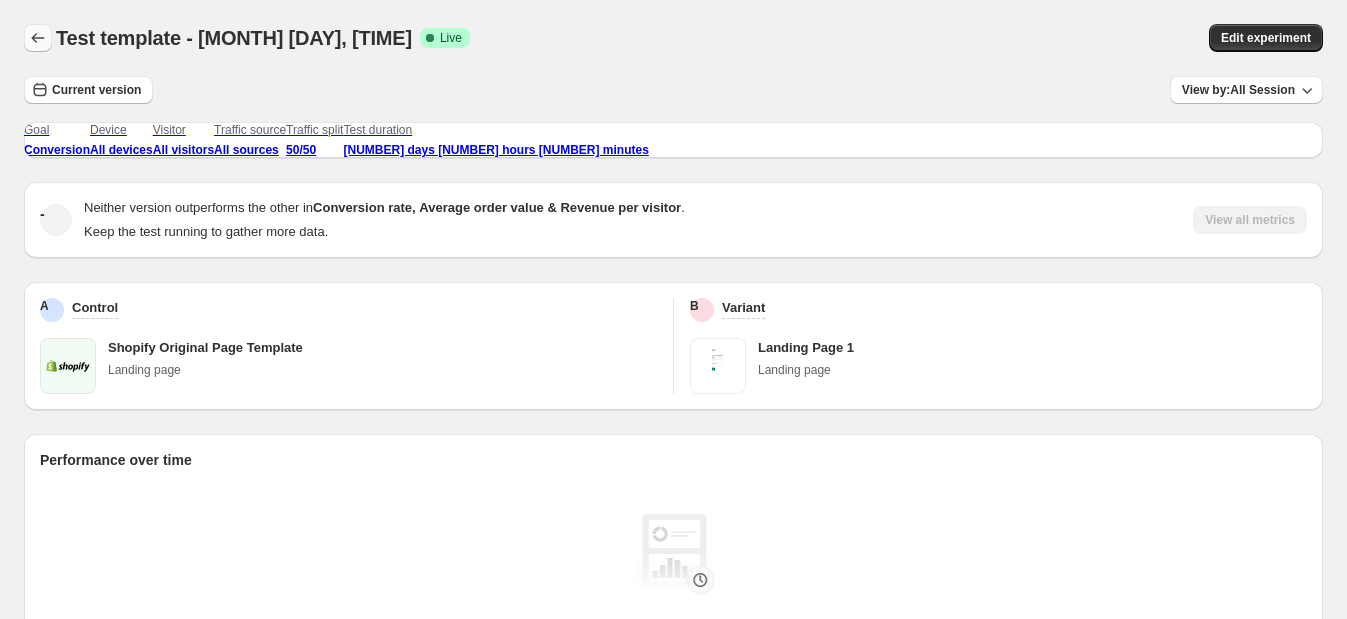 click at bounding box center [38, 38] 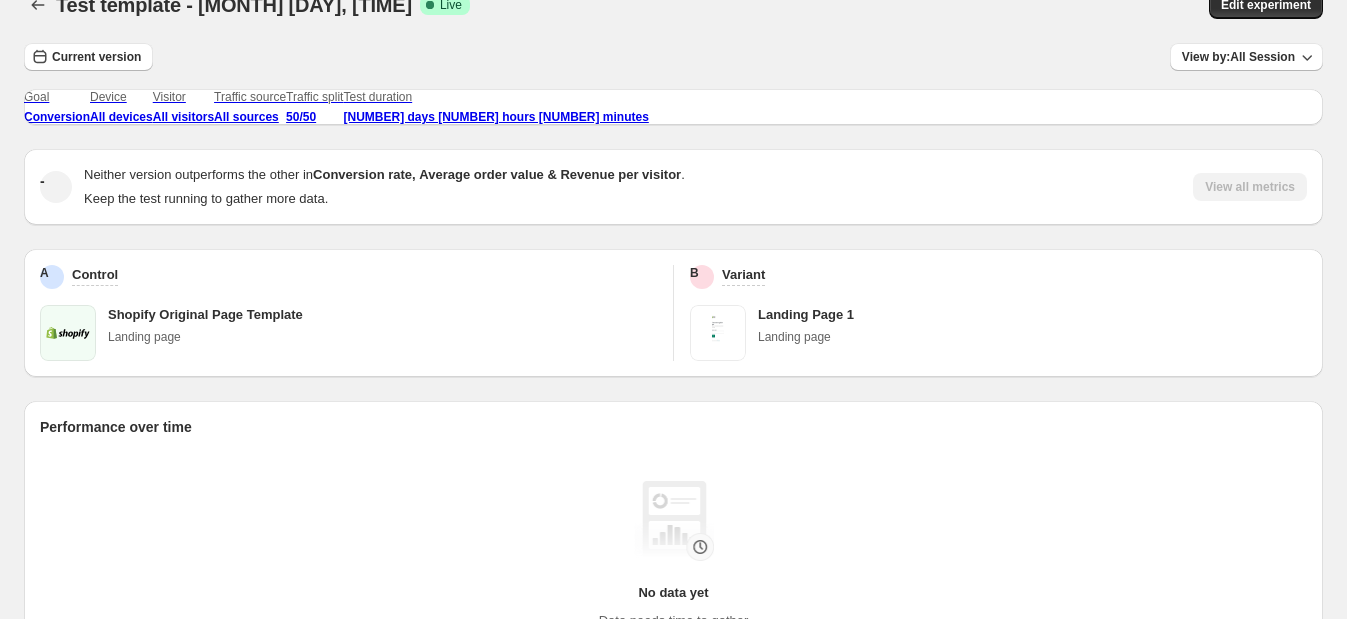 scroll, scrollTop: 0, scrollLeft: 0, axis: both 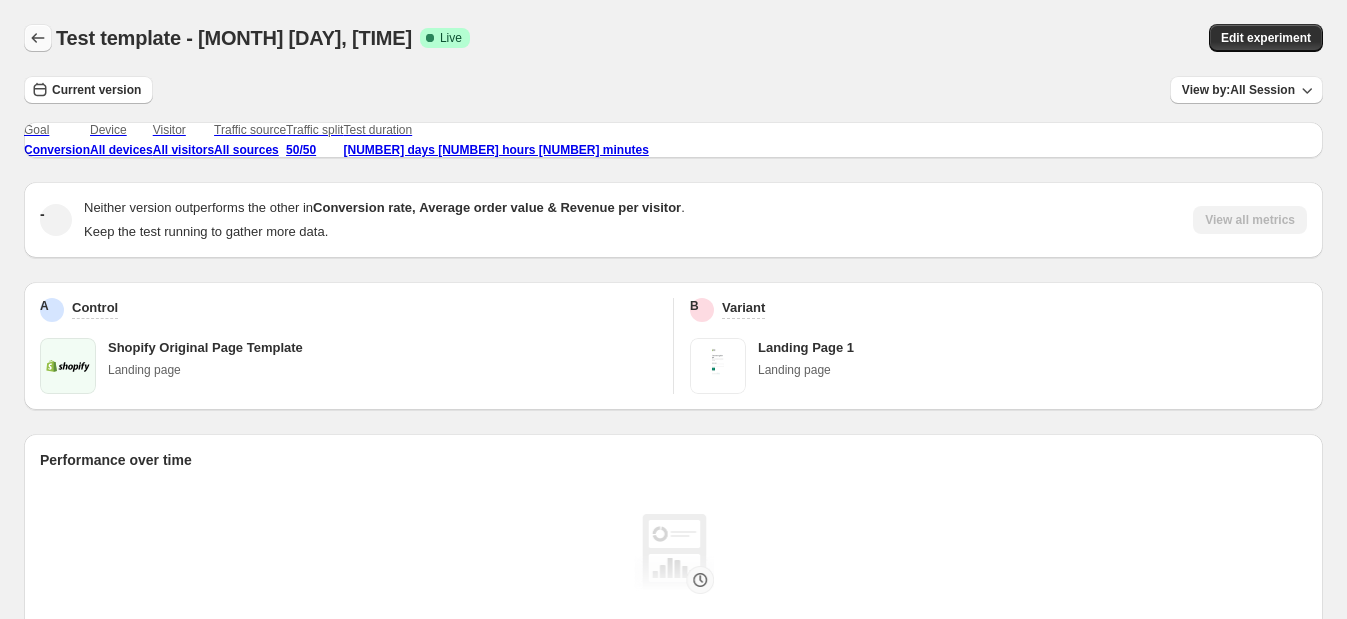 click at bounding box center [38, 38] 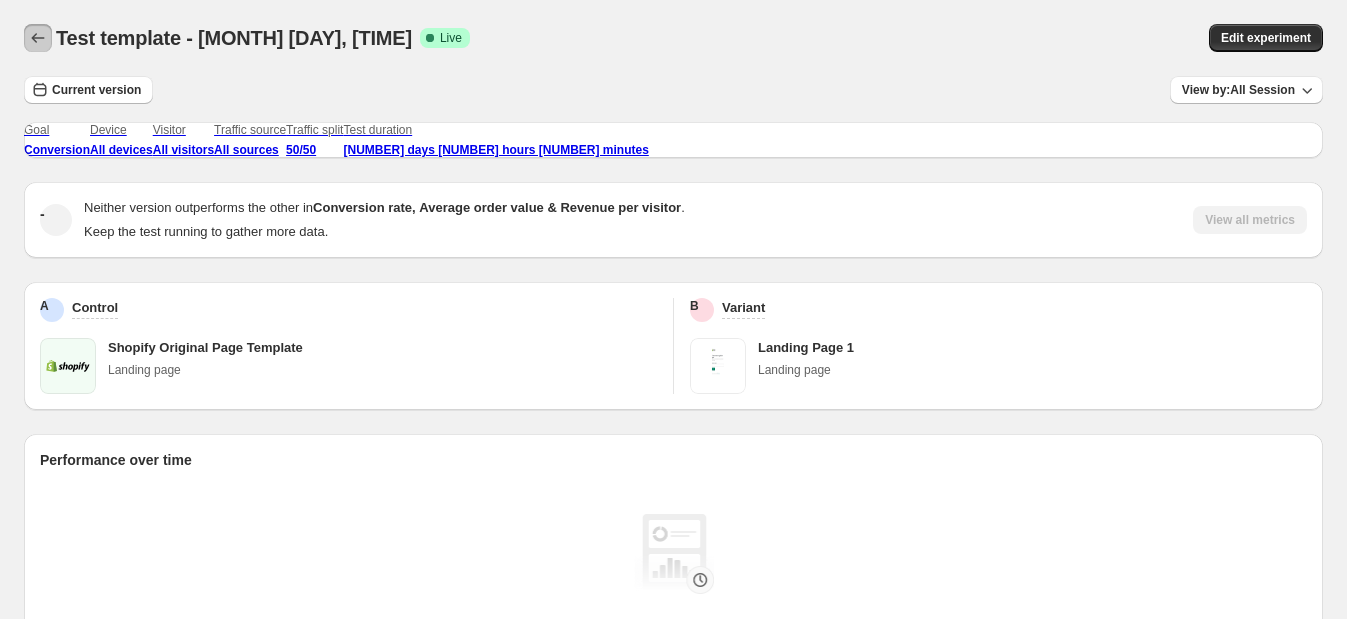 click at bounding box center [38, 38] 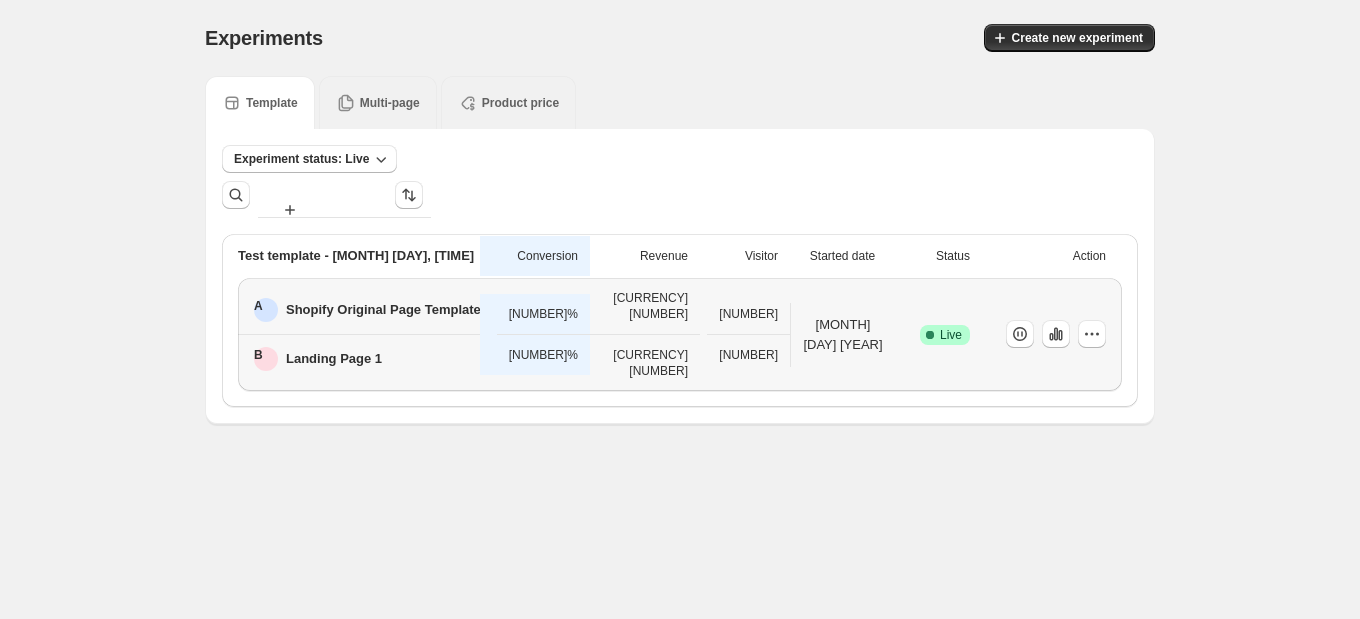 click on "[MONTH] 23 [YEAR]" at bounding box center [359, 310] 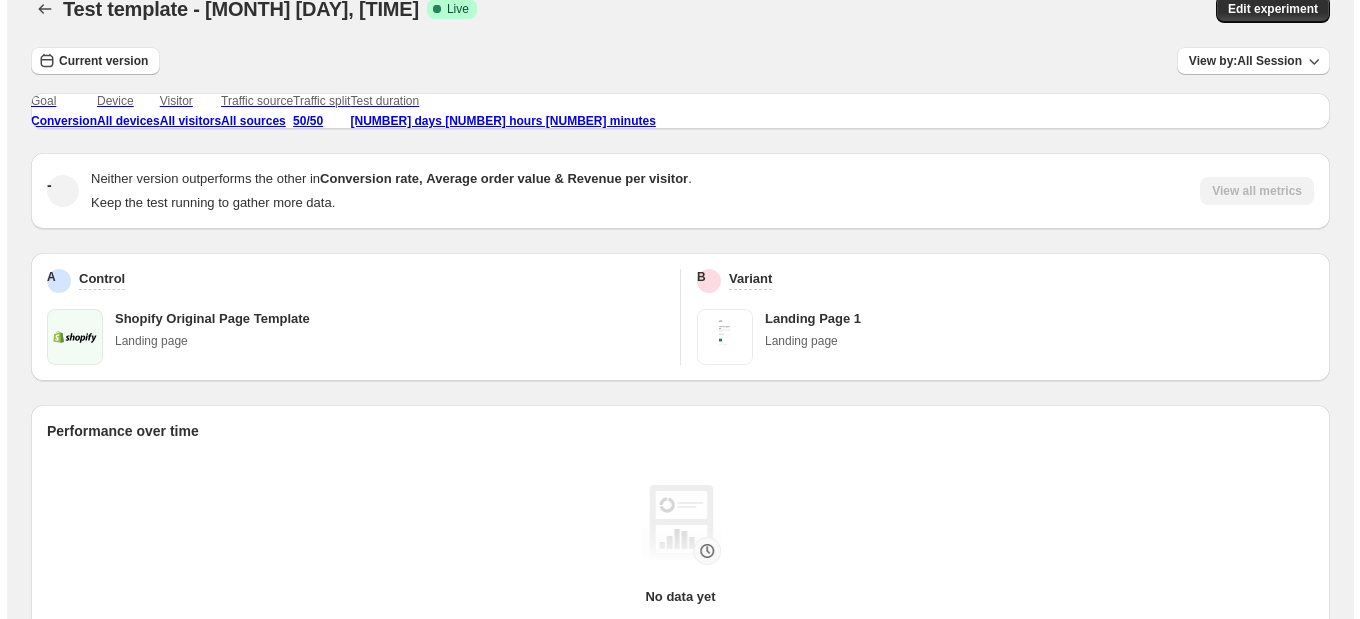 scroll, scrollTop: 0, scrollLeft: 0, axis: both 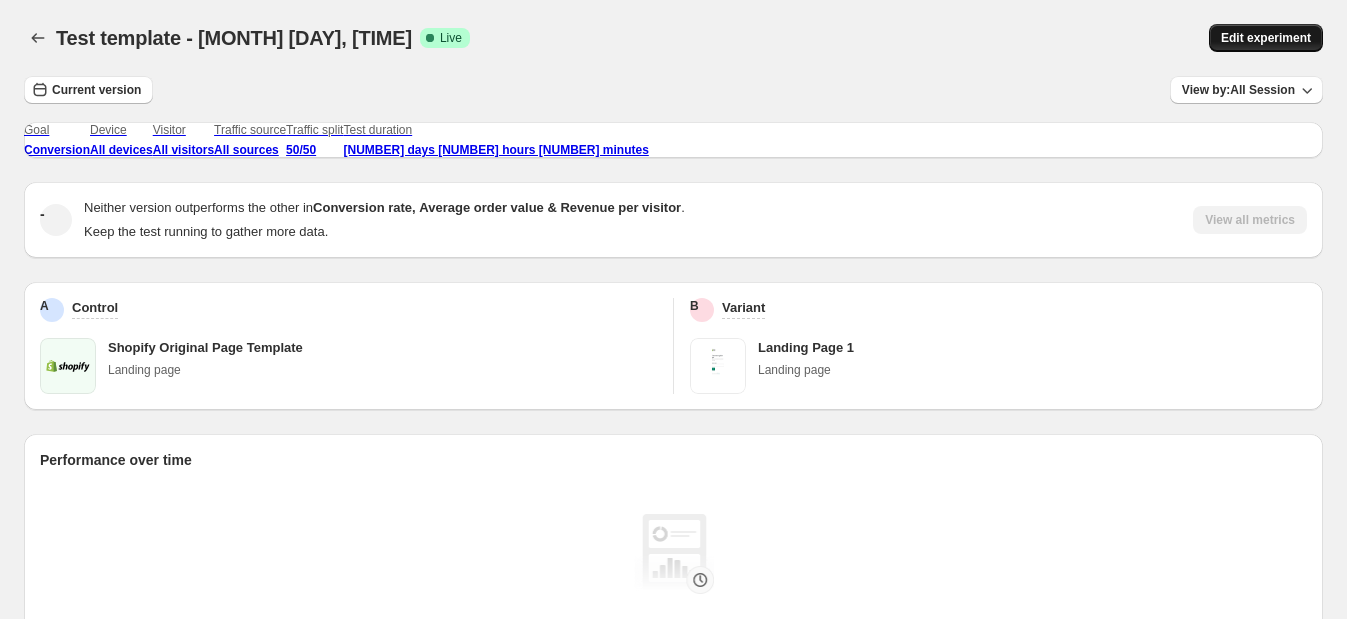 click on "Edit experiment" at bounding box center (1266, 38) 